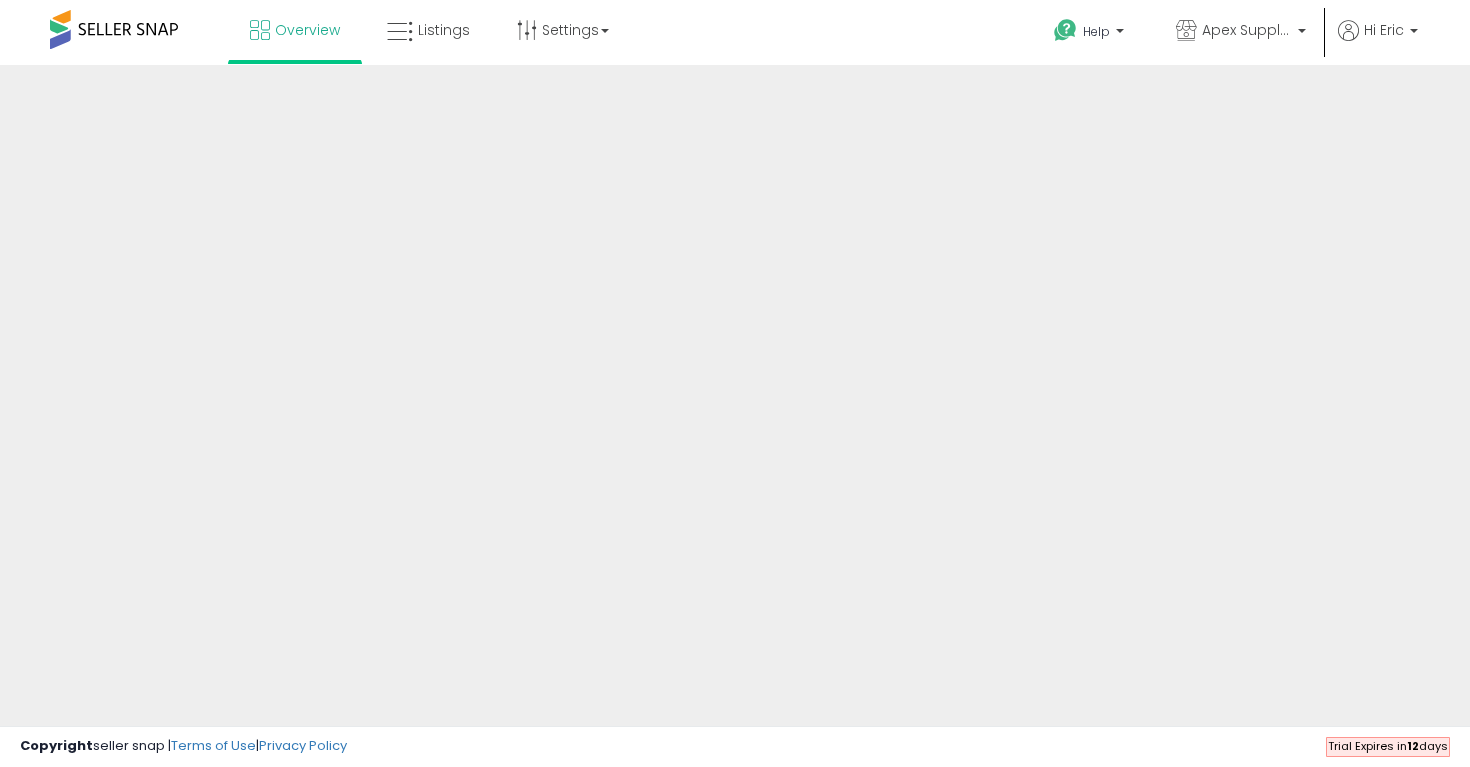 scroll, scrollTop: 0, scrollLeft: 0, axis: both 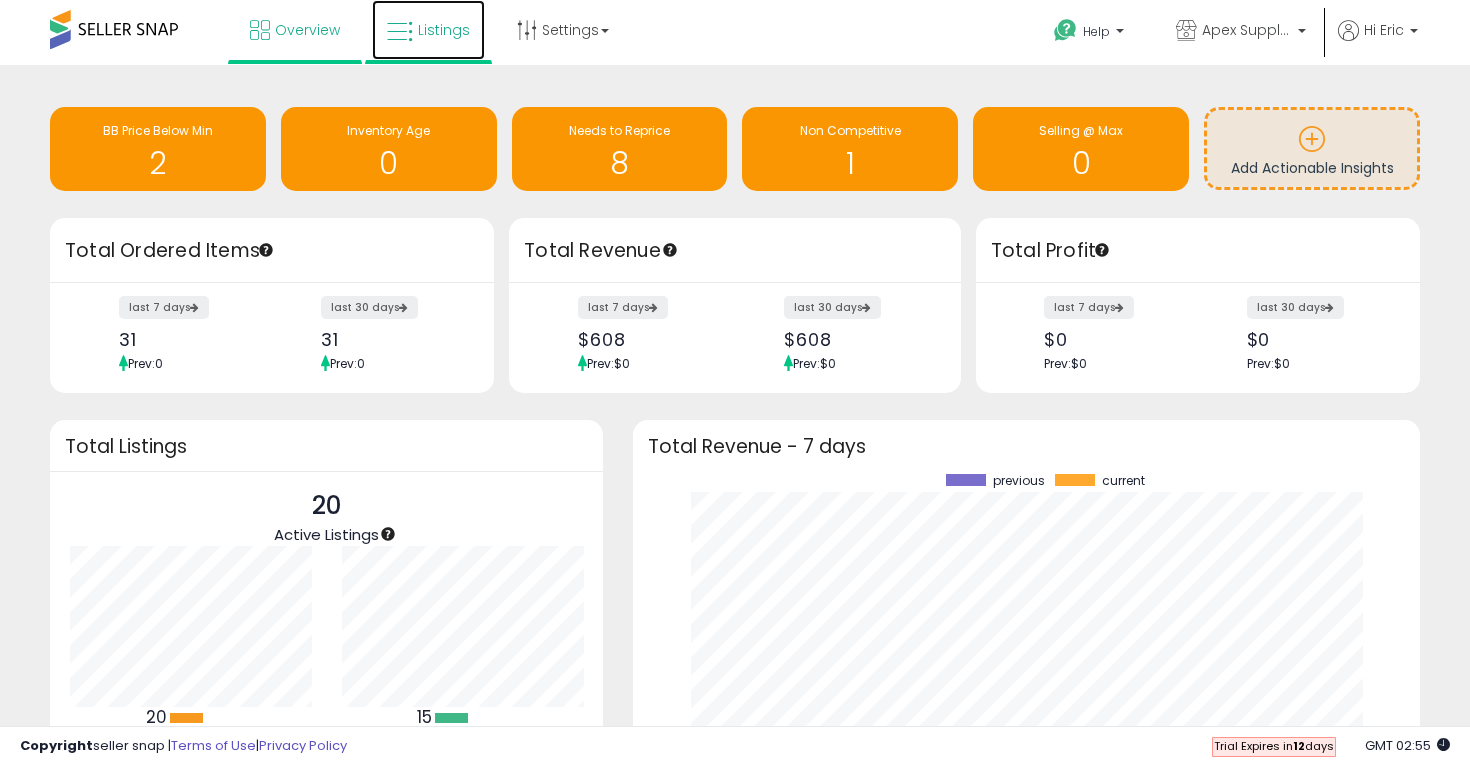 click on "Listings" at bounding box center (444, 30) 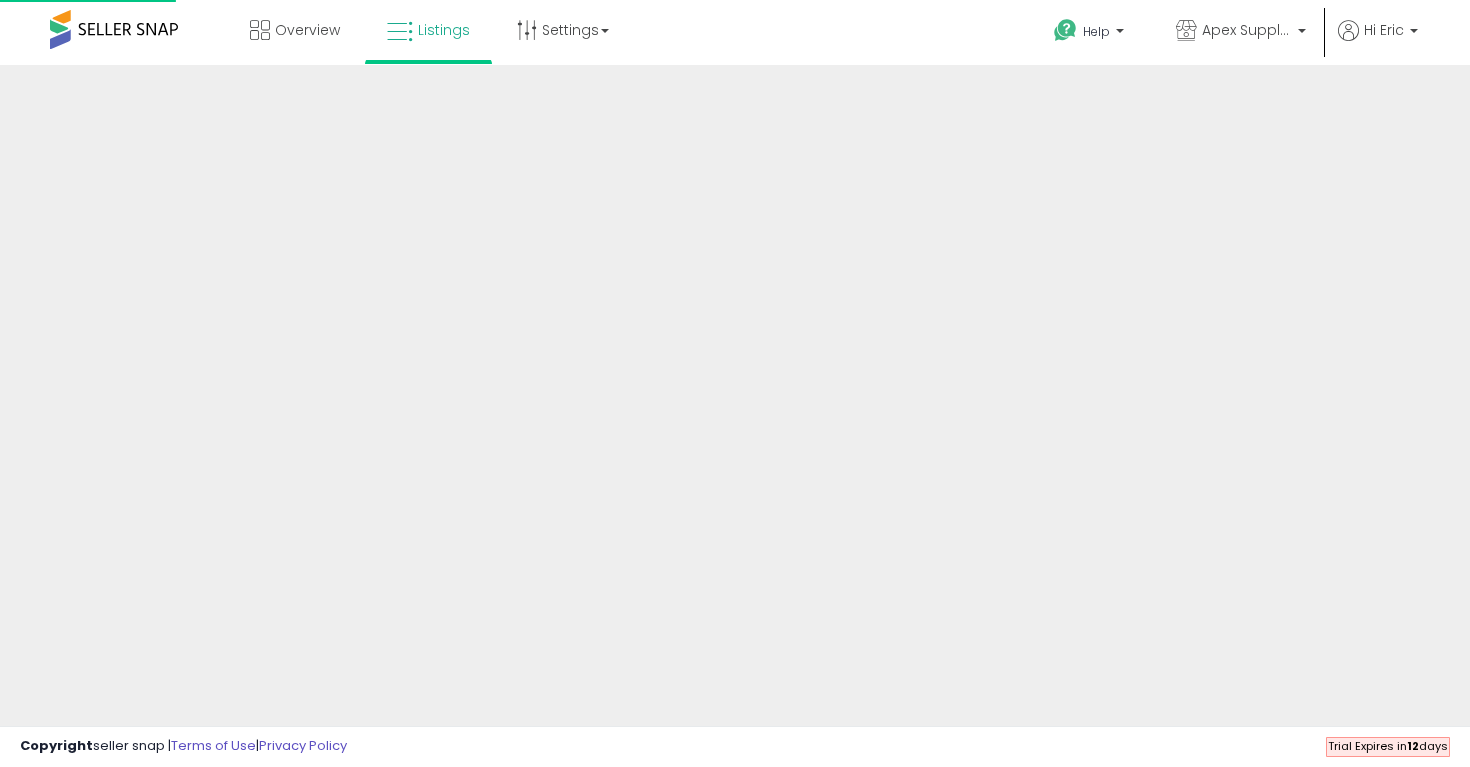 scroll, scrollTop: 0, scrollLeft: 0, axis: both 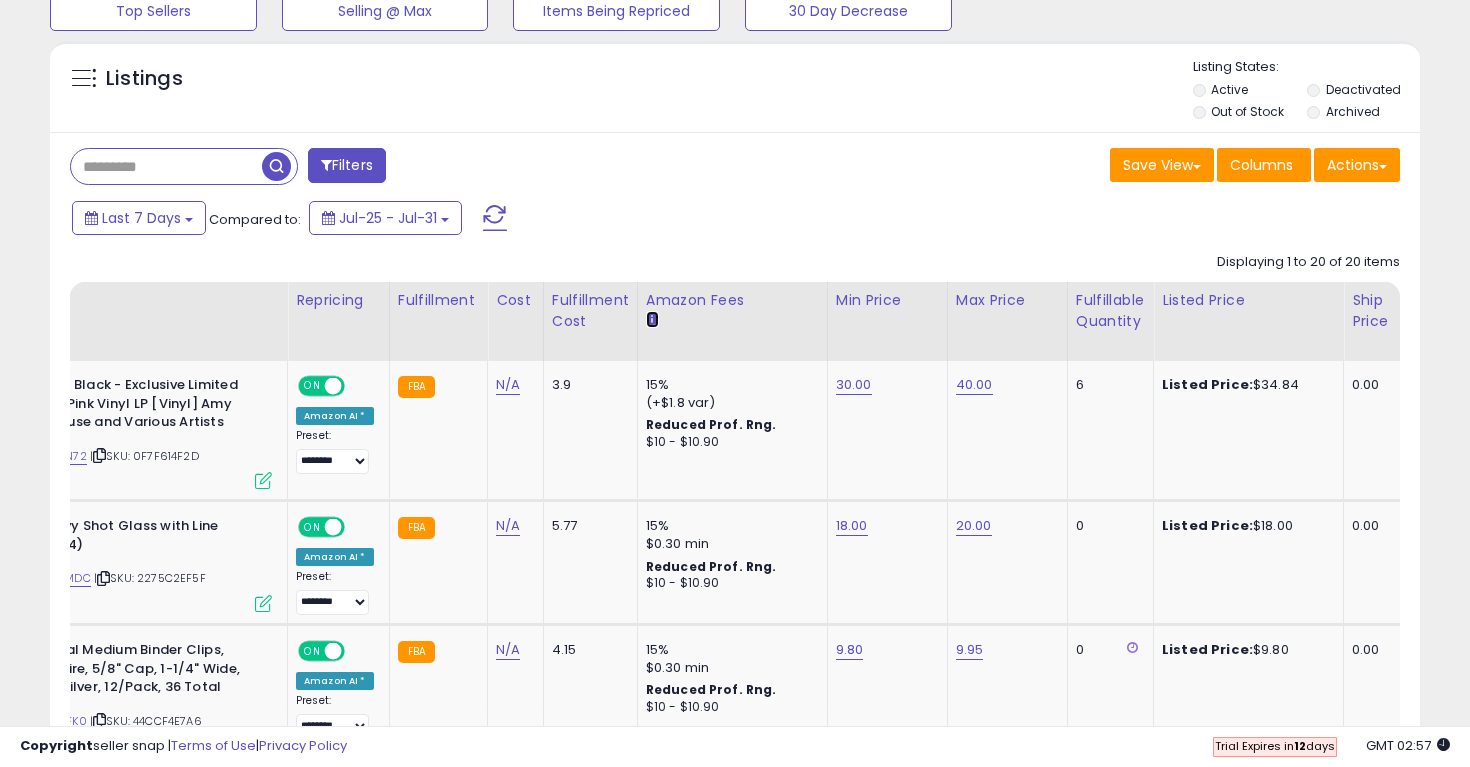 click at bounding box center (652, 319) 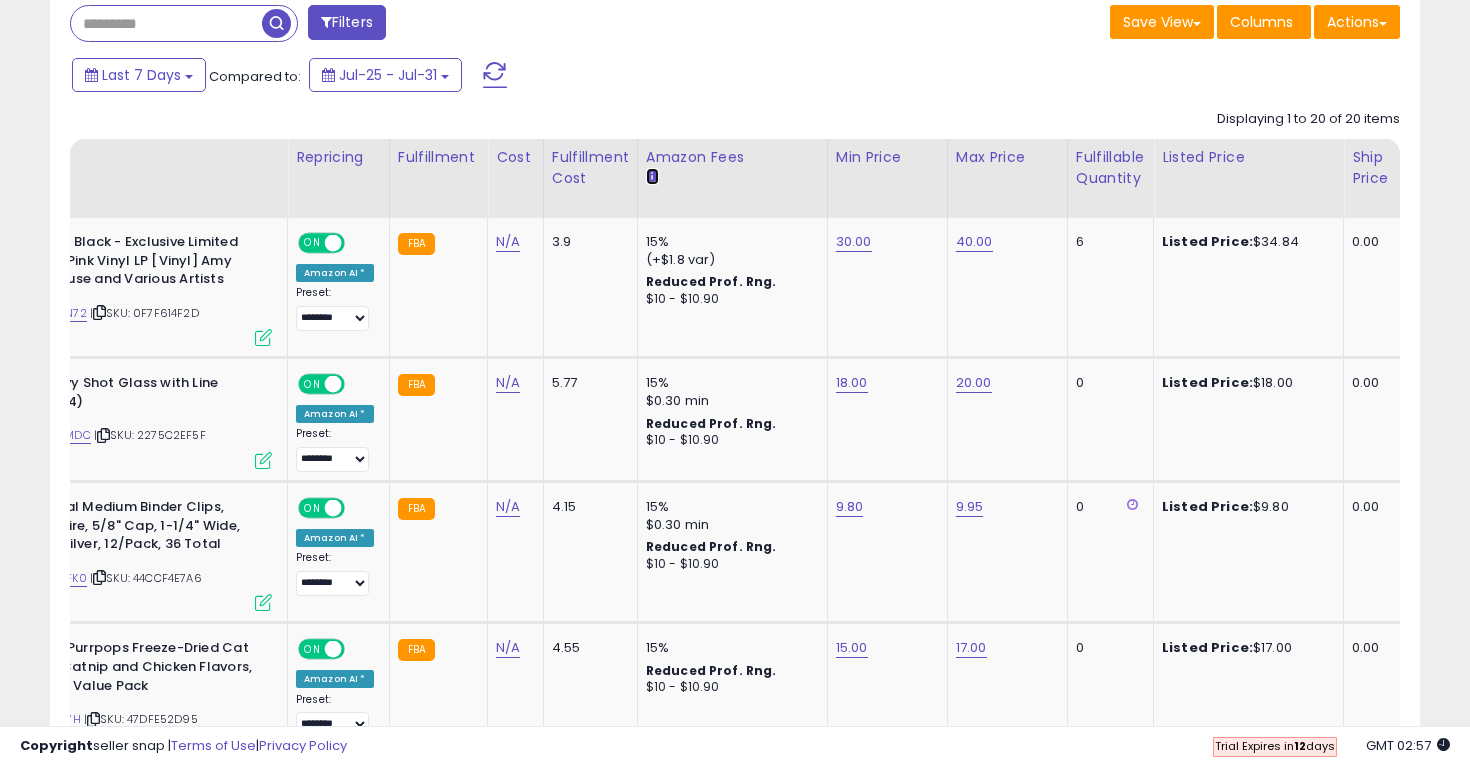 scroll, scrollTop: 317, scrollLeft: 0, axis: vertical 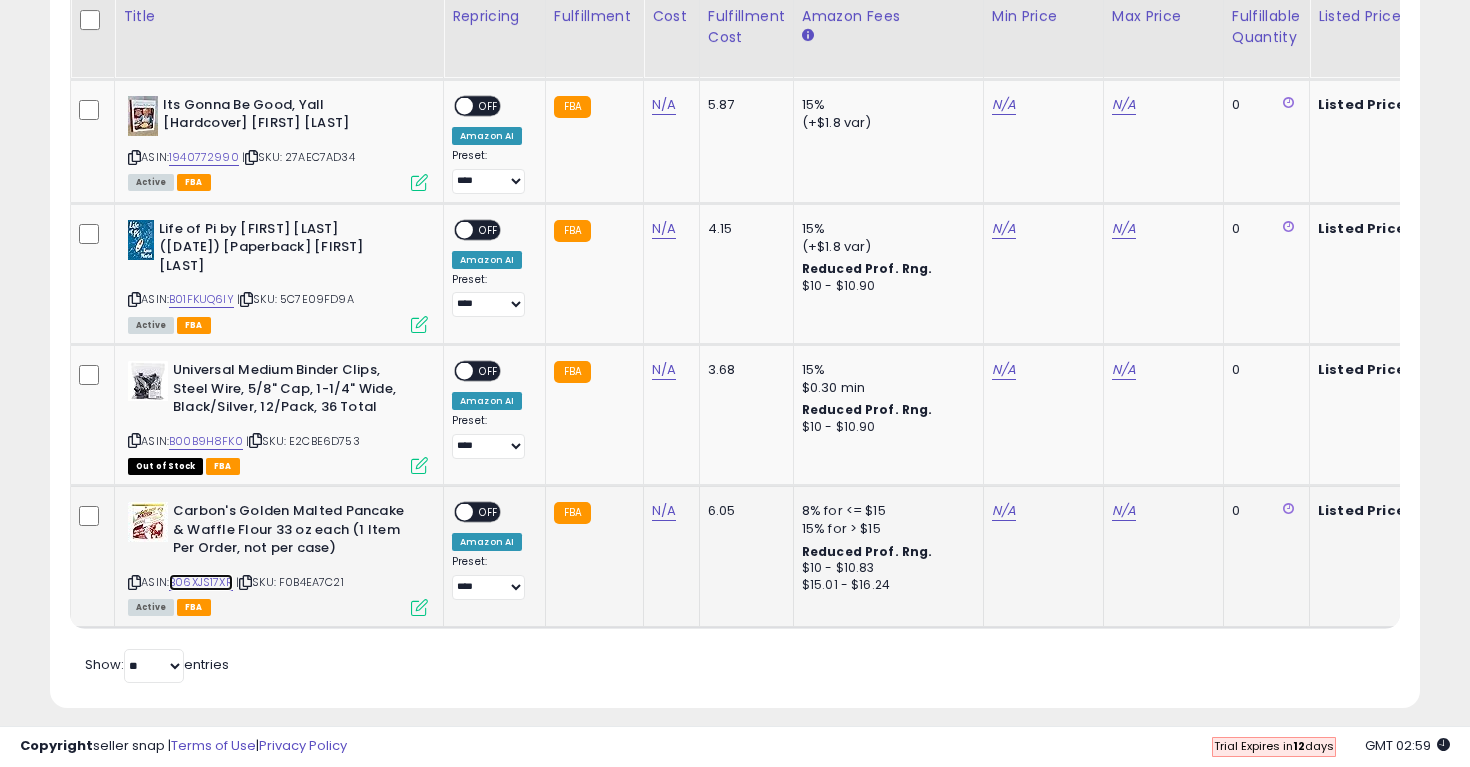 click on "B06XJS17XR" at bounding box center (201, 582) 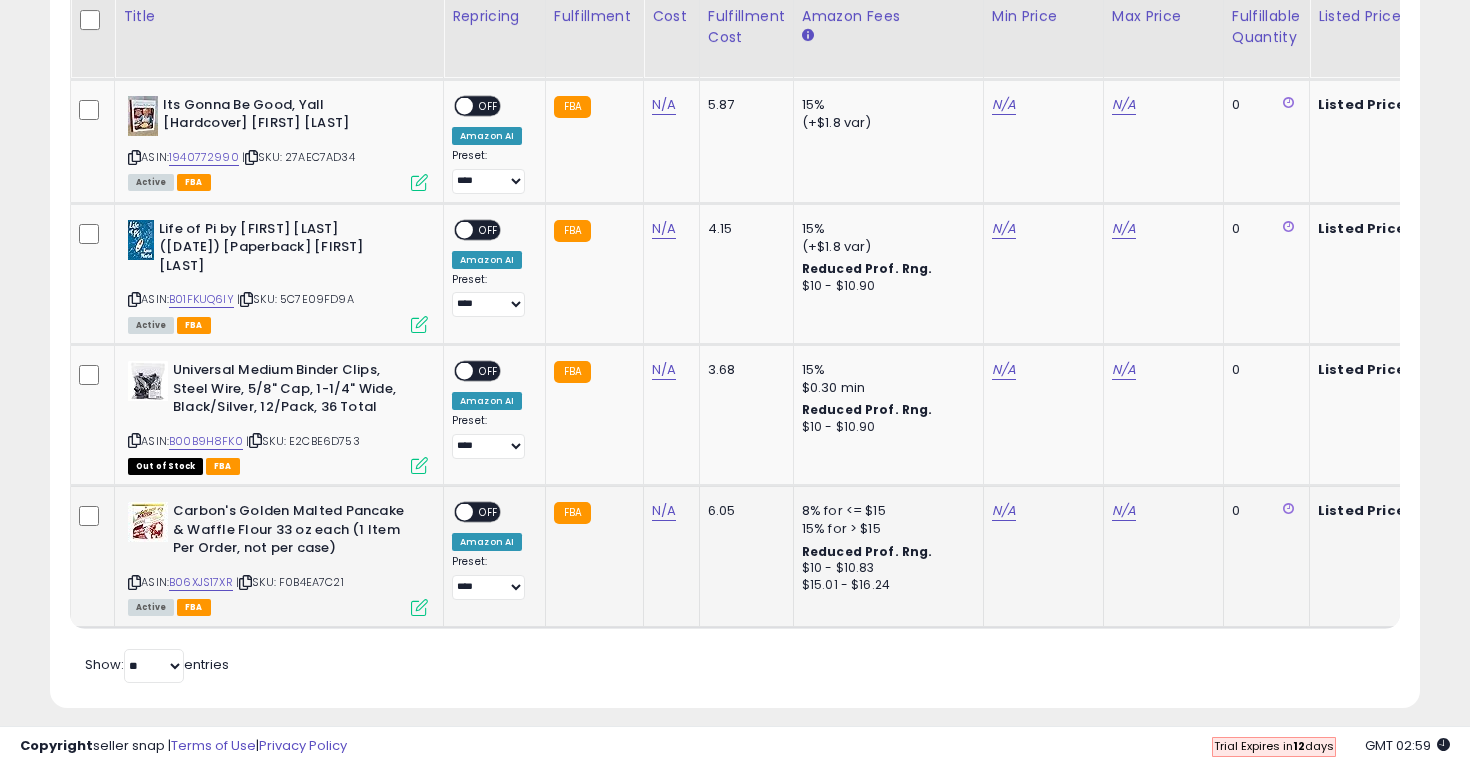 drag, startPoint x: 170, startPoint y: 566, endPoint x: 236, endPoint y: 567, distance: 66.007576 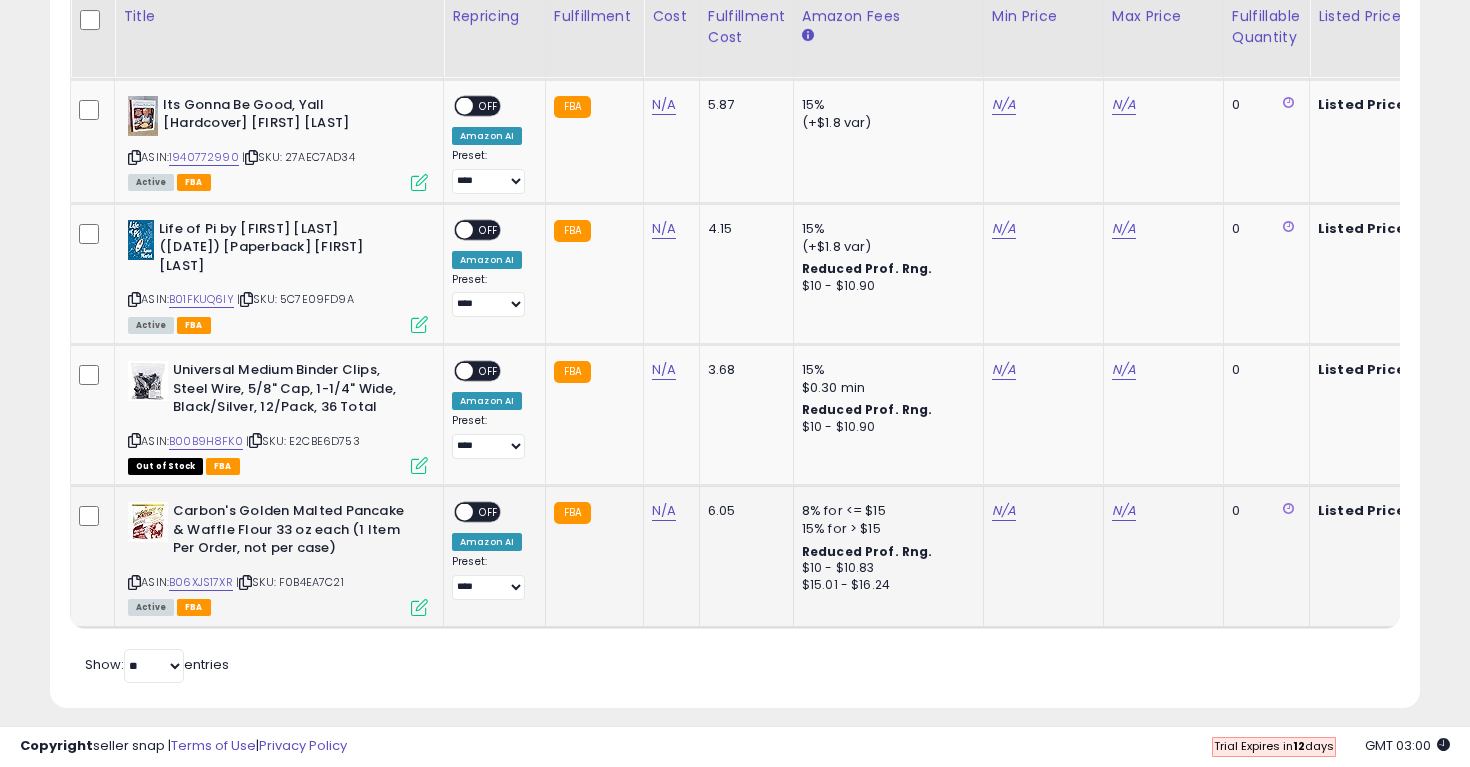 scroll, scrollTop: 0, scrollLeft: 57, axis: horizontal 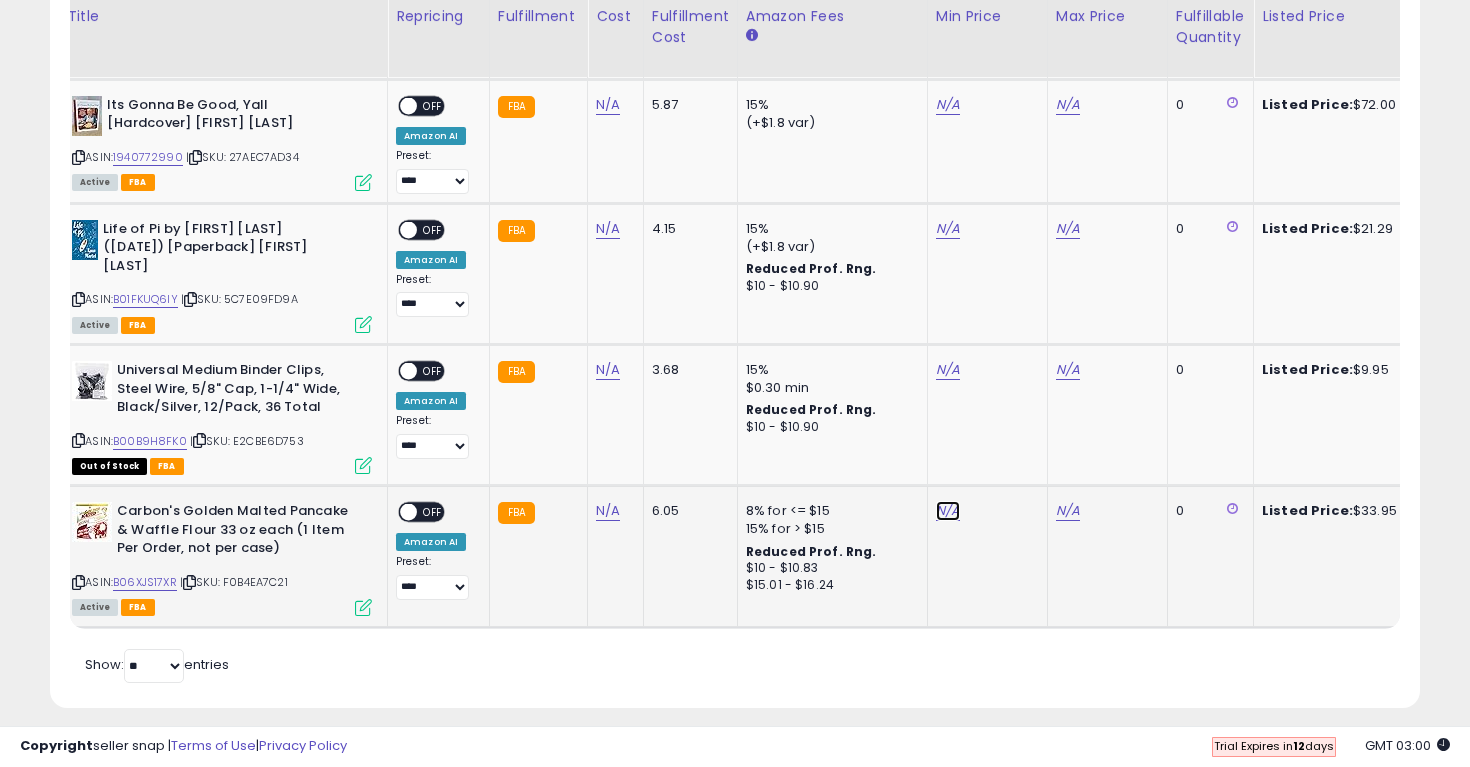click on "N/A" at bounding box center (948, -19) 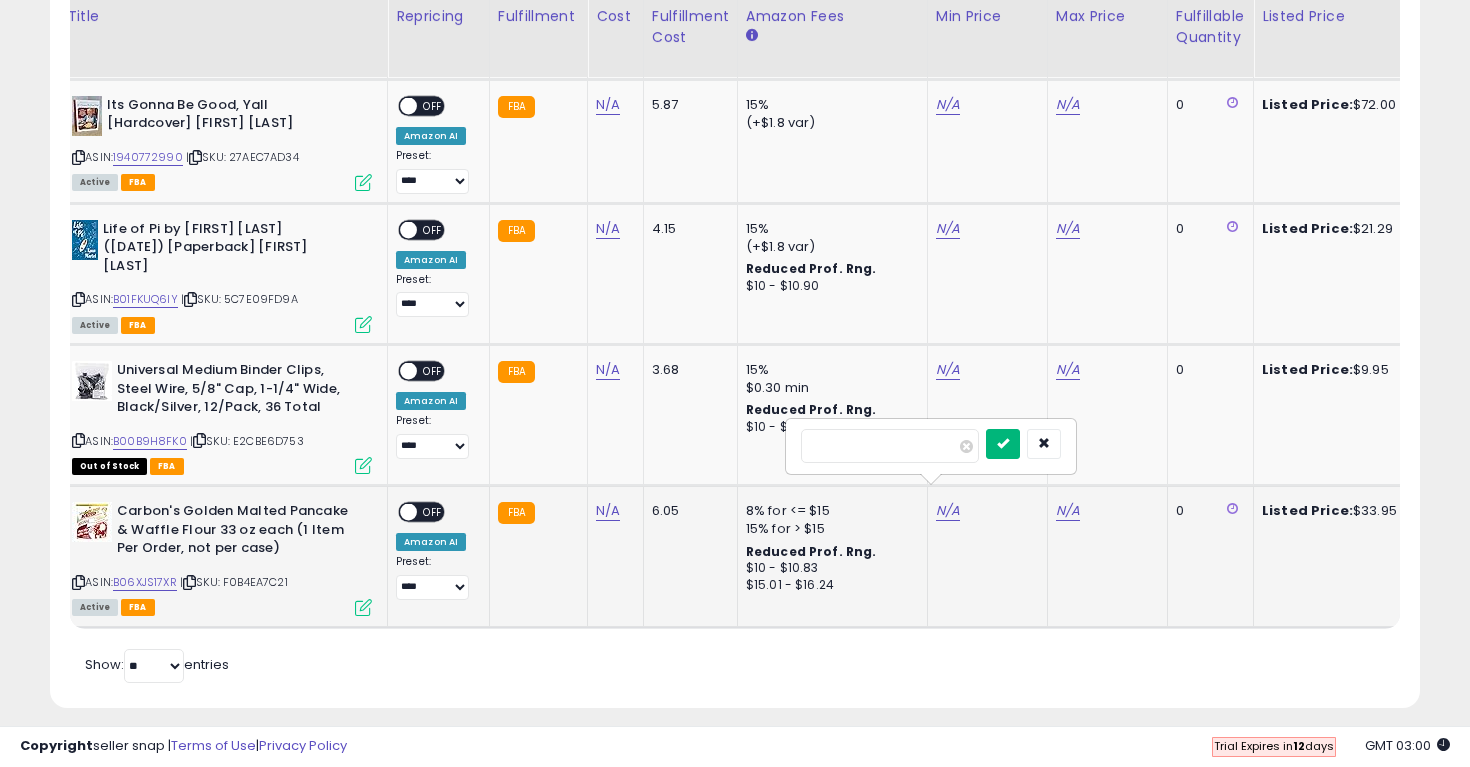 type on "**" 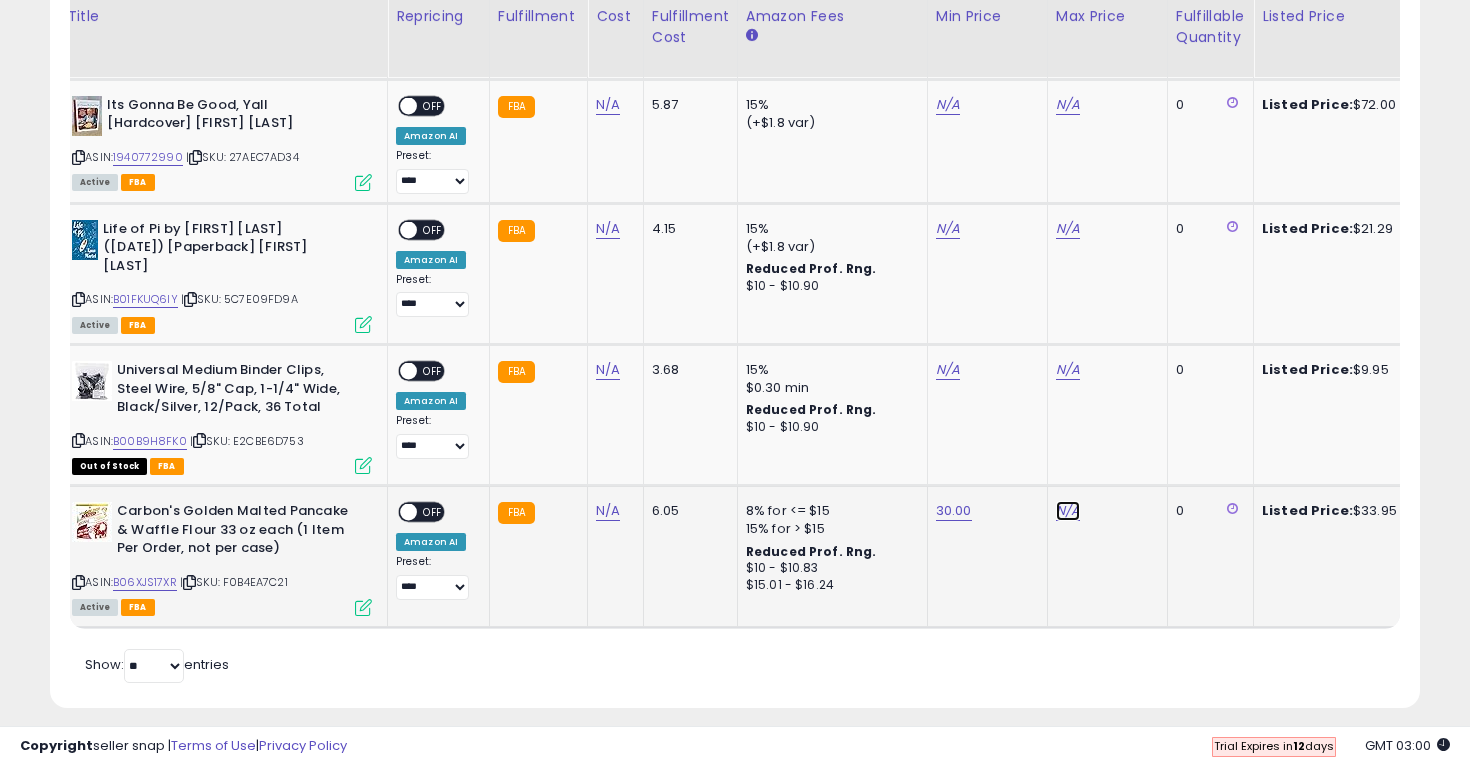 click on "N/A" at bounding box center [1068, -19] 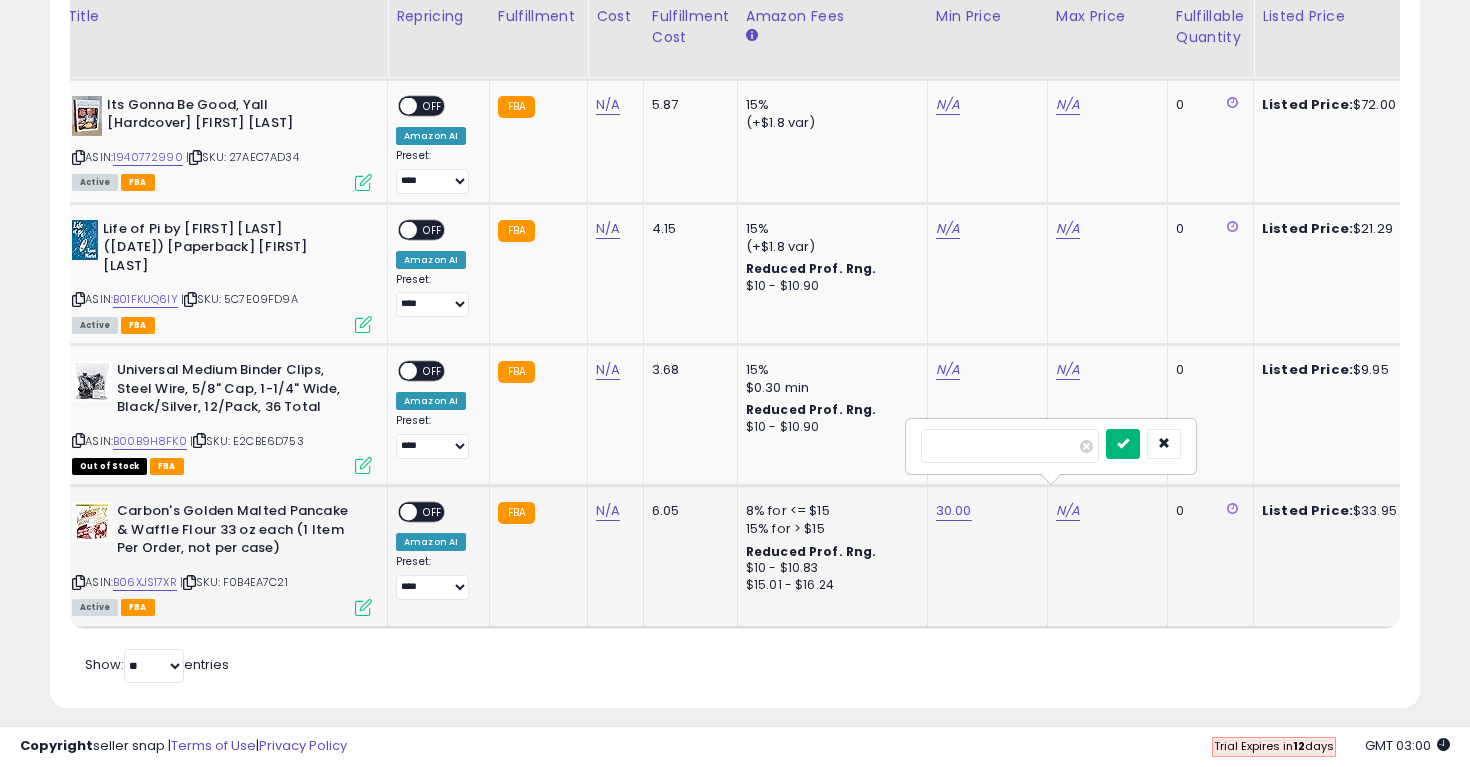 type on "**" 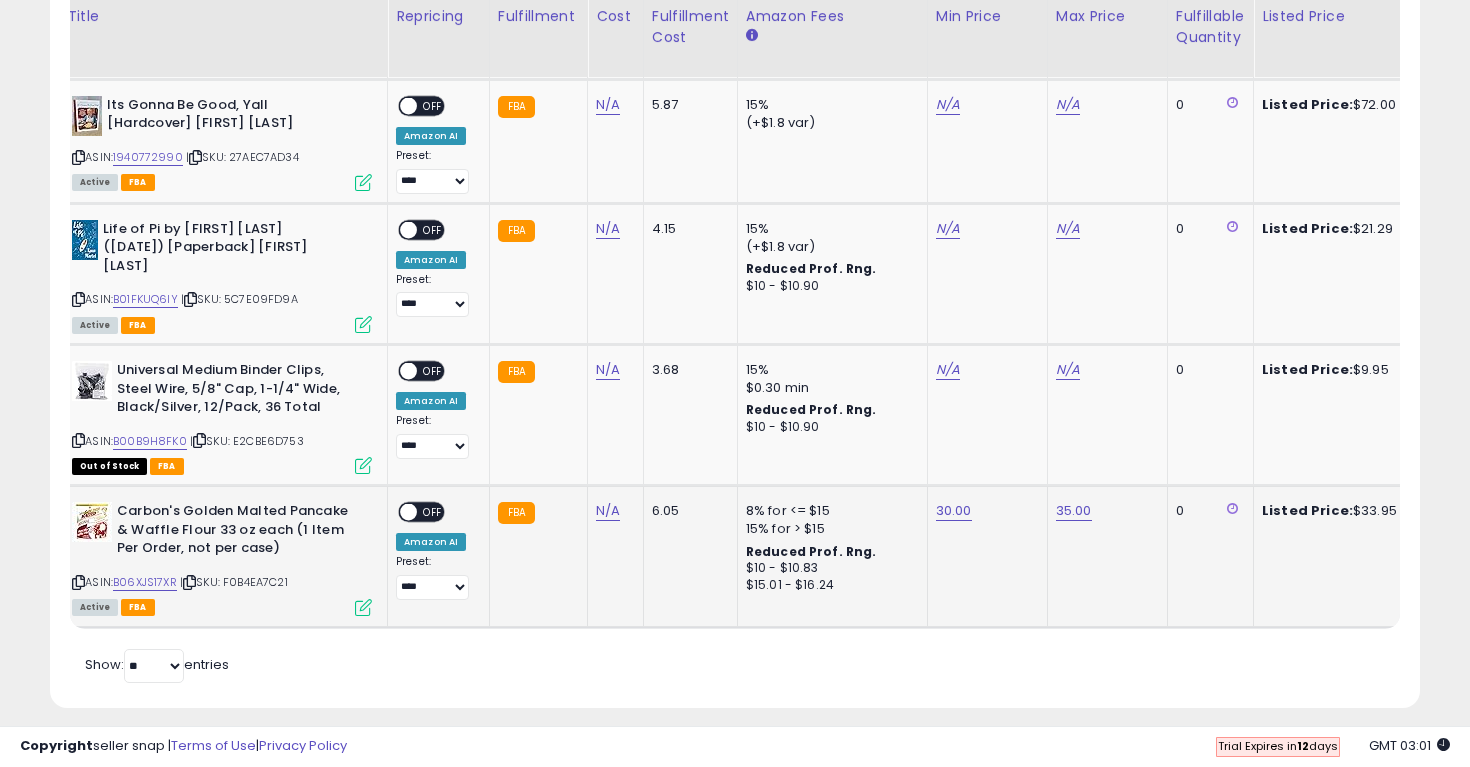 click at bounding box center (408, 512) 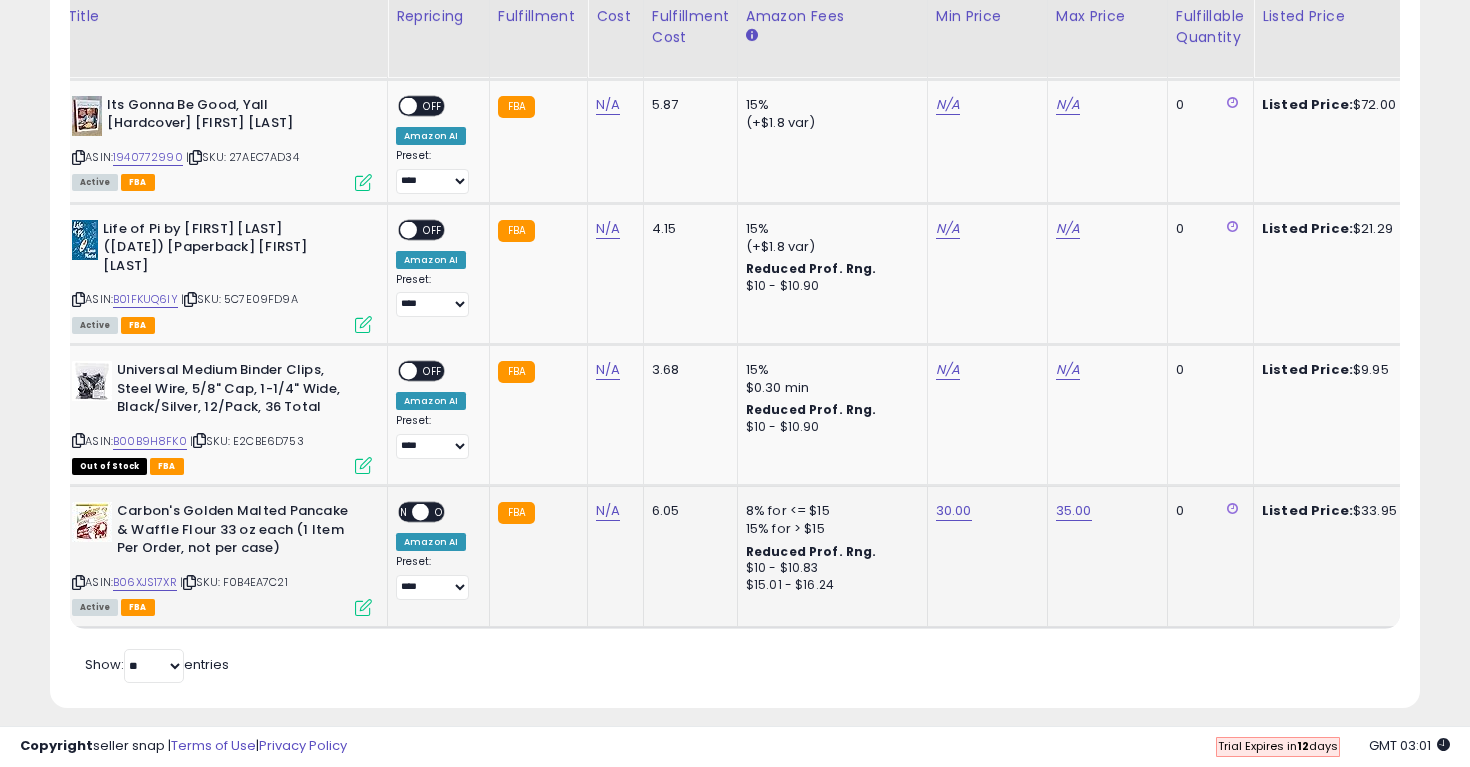 drag, startPoint x: 409, startPoint y: 499, endPoint x: 446, endPoint y: 499, distance: 37 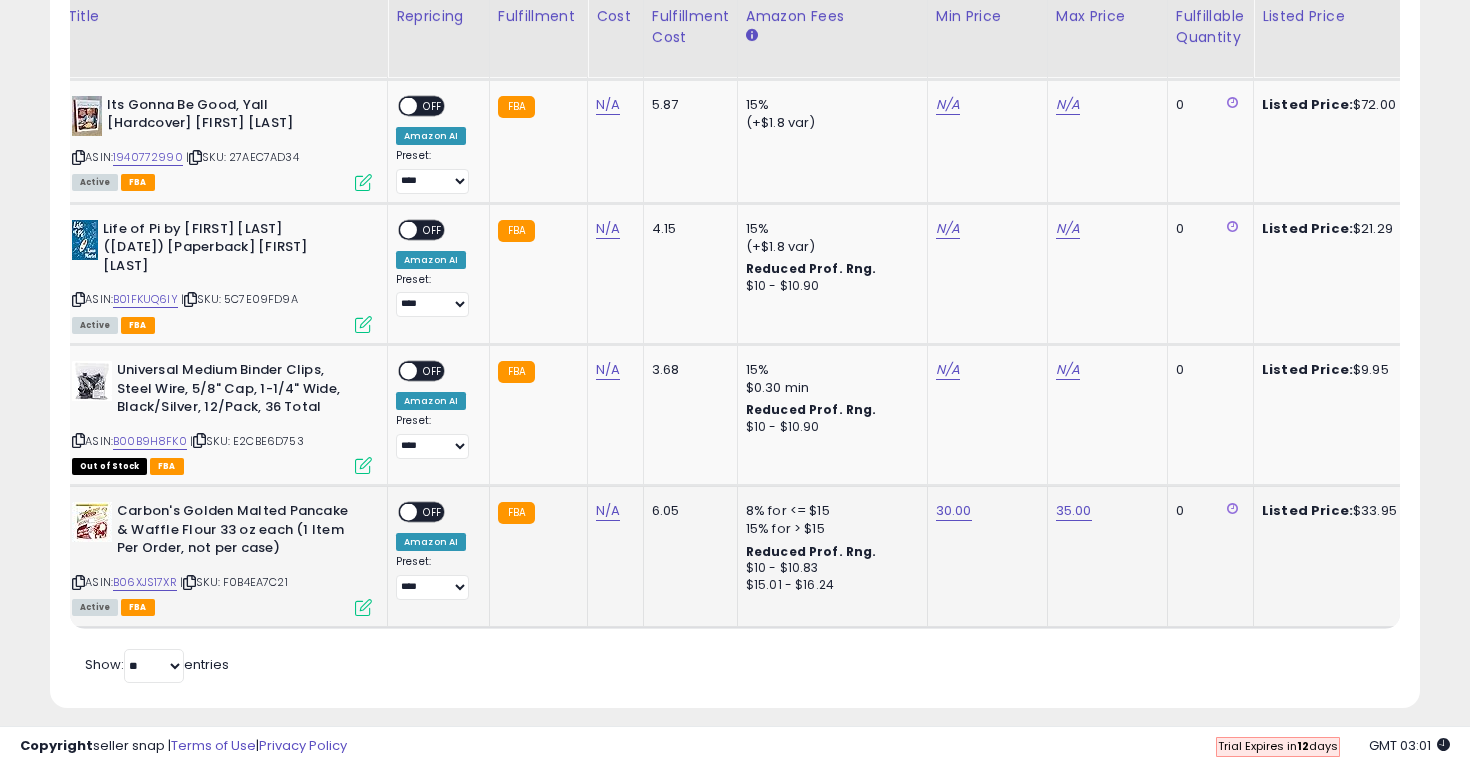 click at bounding box center [408, 512] 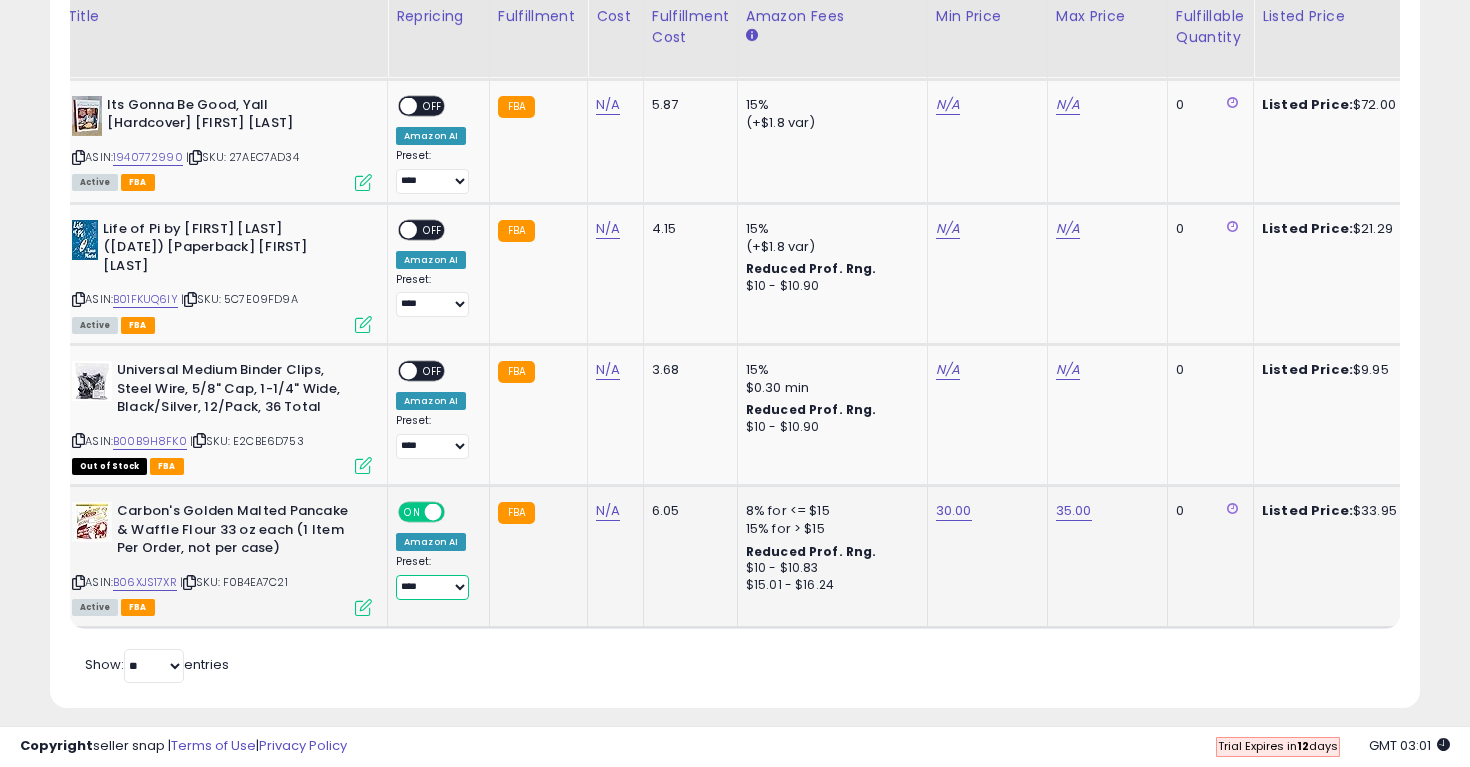 click on "**** ********" at bounding box center (432, 587) 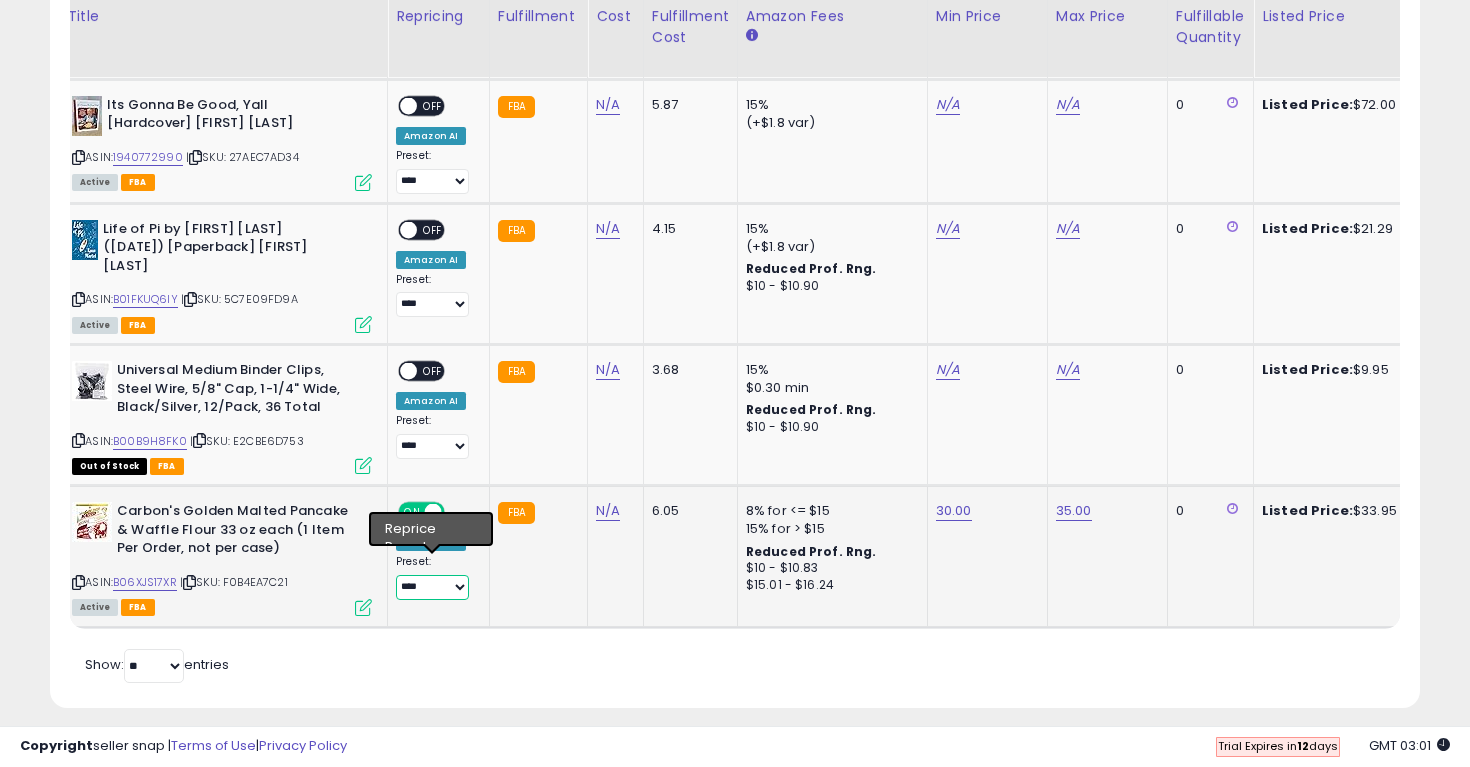 select on "********" 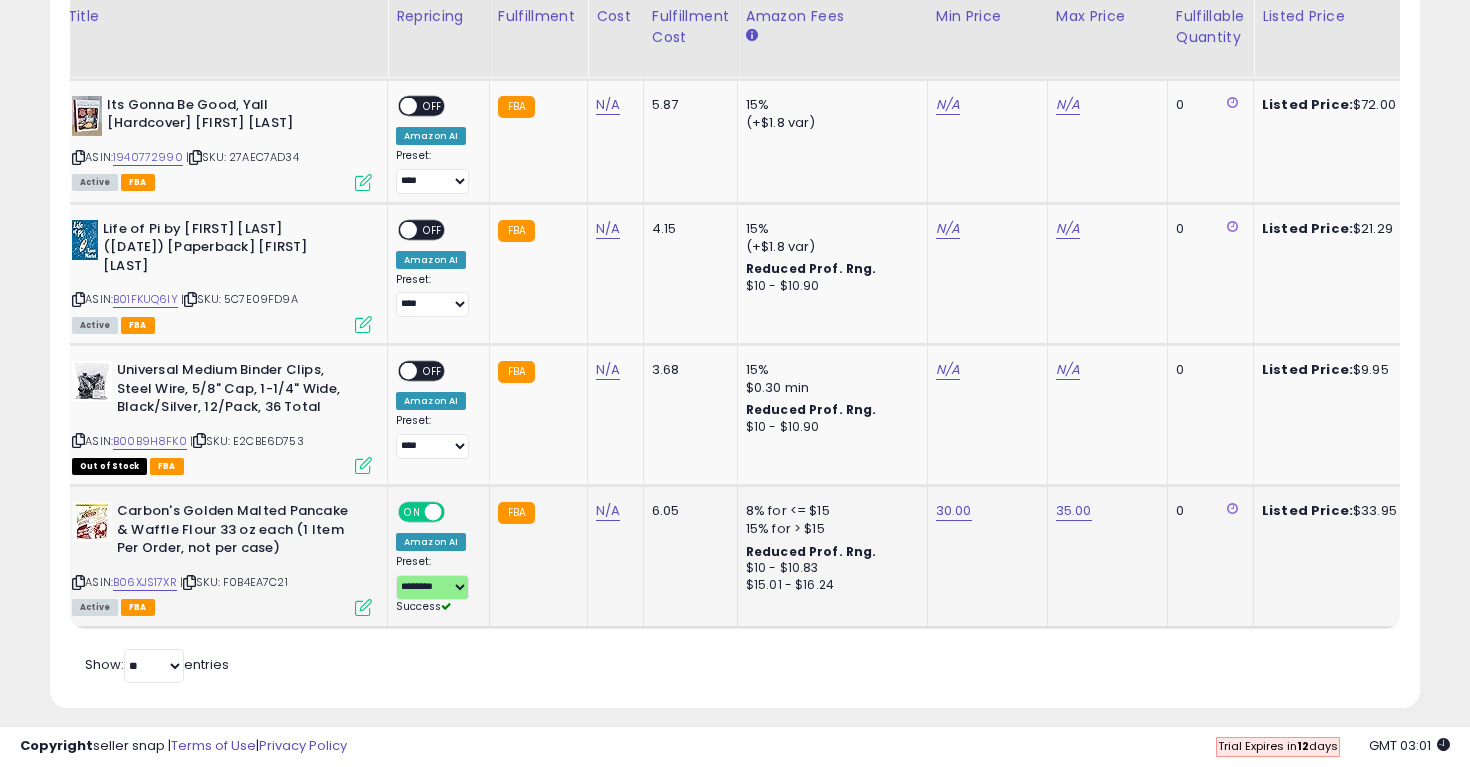 click on "FBA" 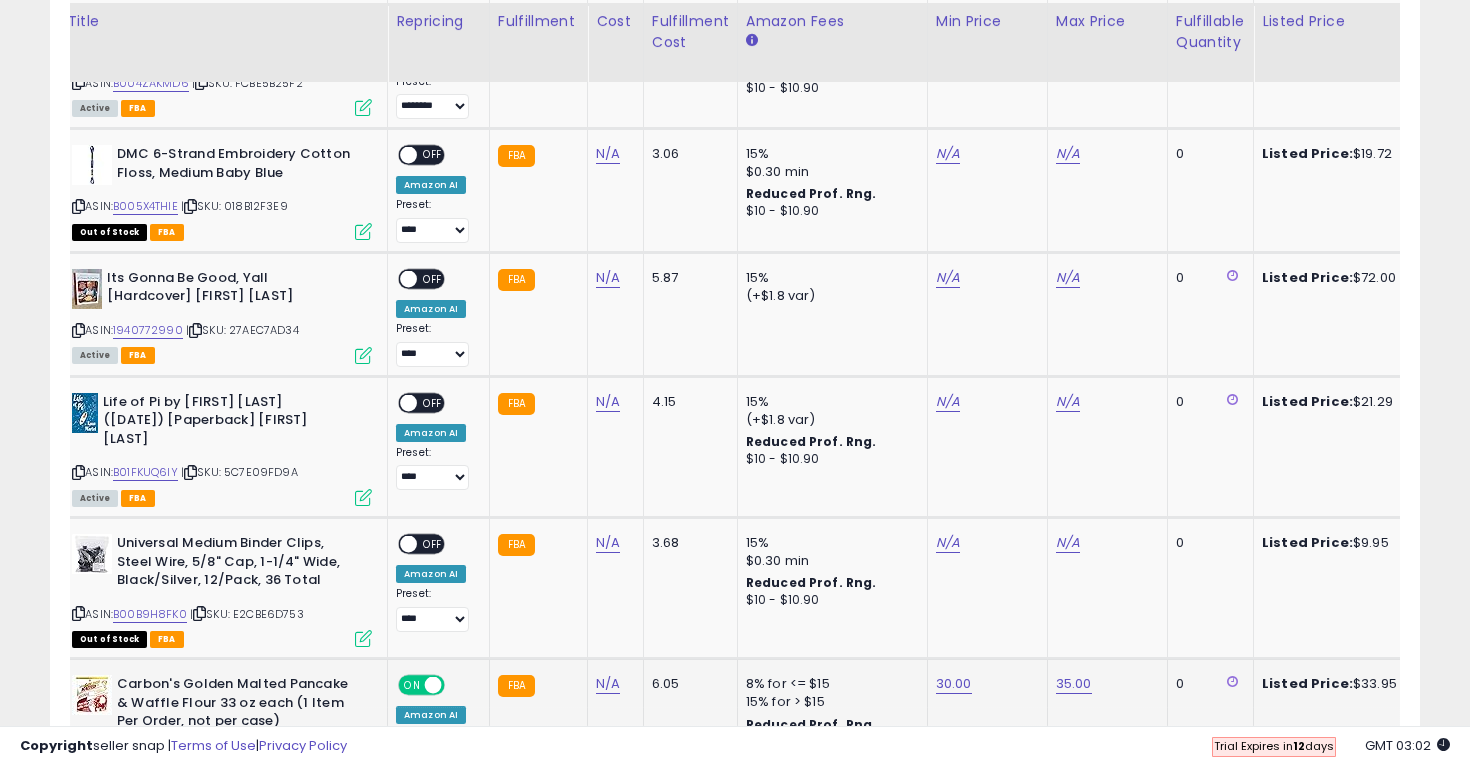 scroll, scrollTop: 2347, scrollLeft: 0, axis: vertical 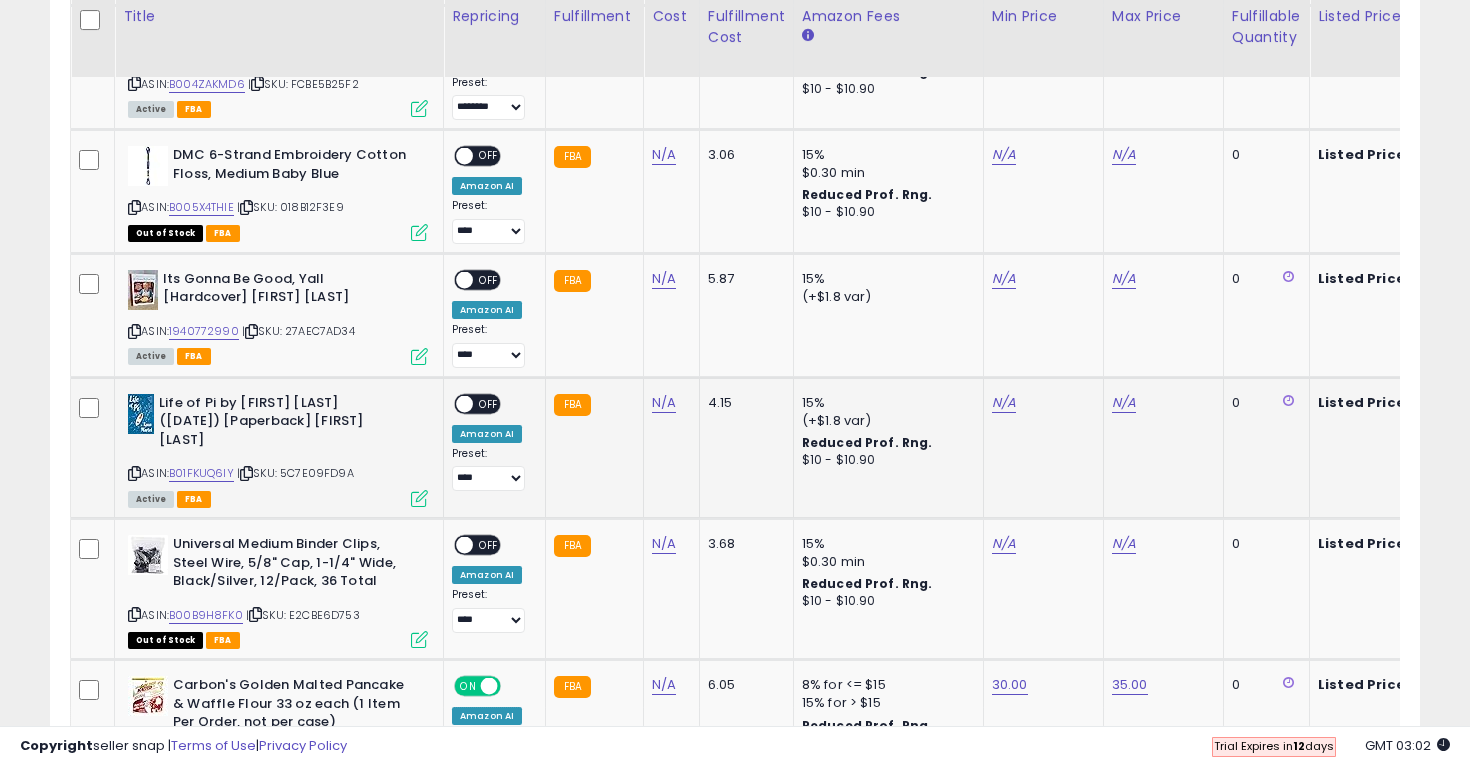 drag, startPoint x: 172, startPoint y: 458, endPoint x: 235, endPoint y: 458, distance: 63 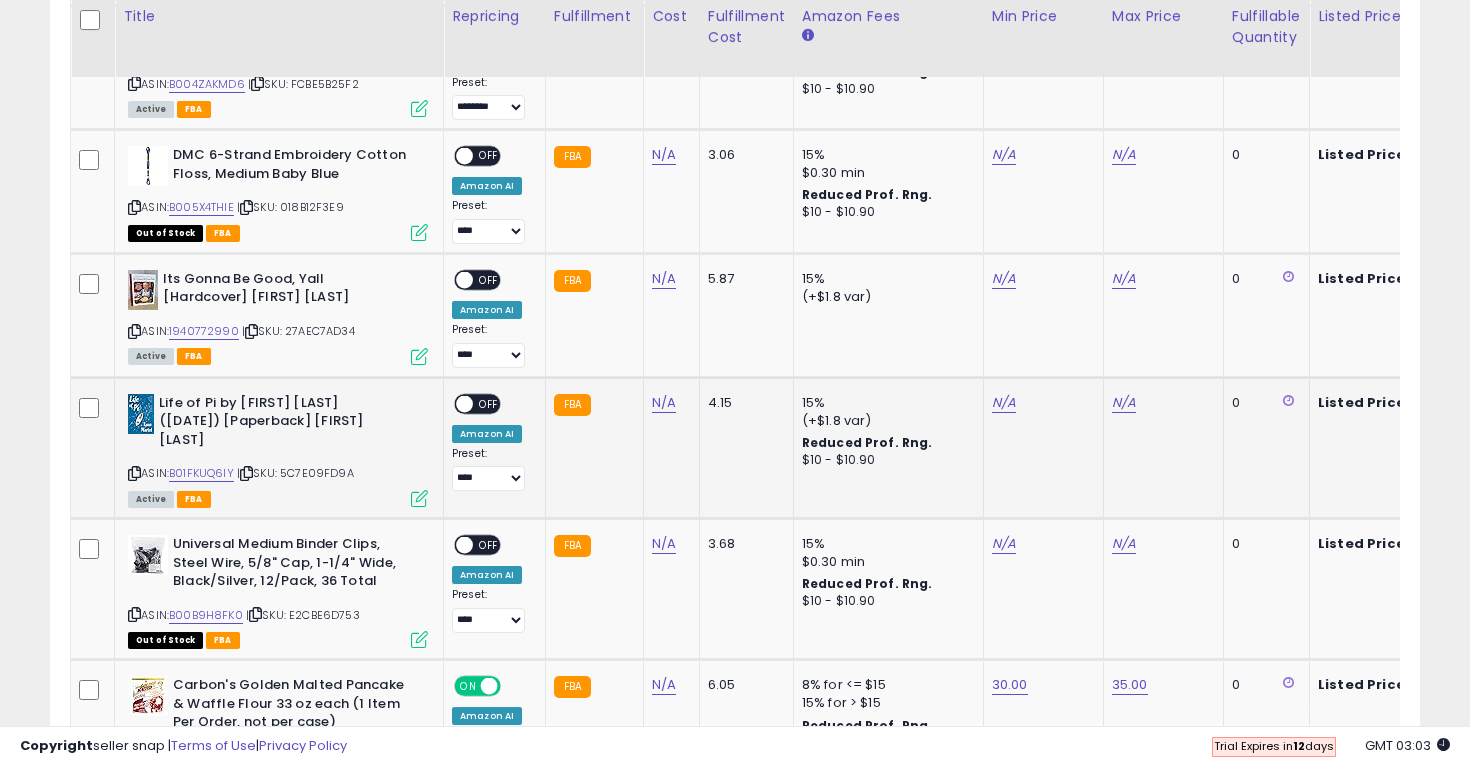 scroll, scrollTop: 0, scrollLeft: 101, axis: horizontal 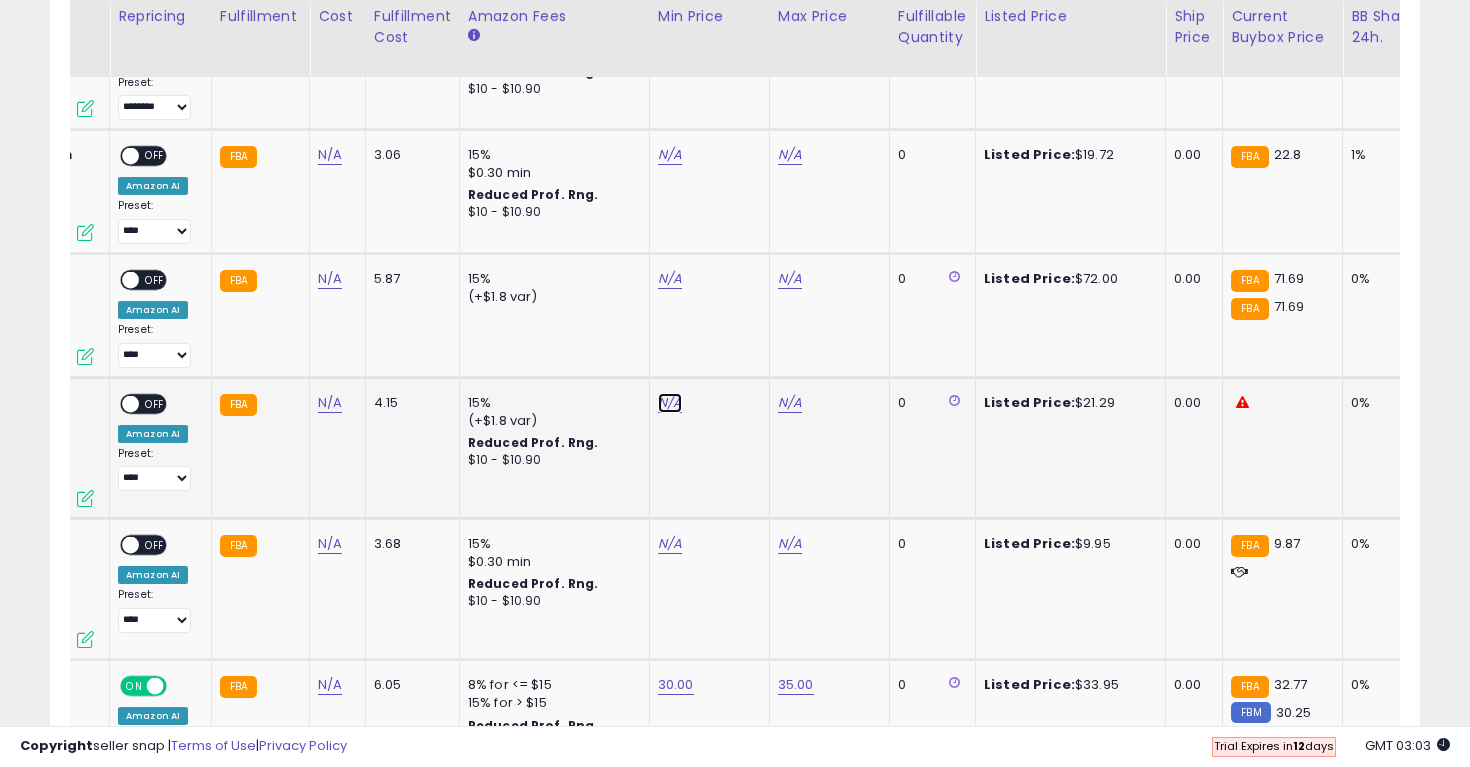 click on "N/A" at bounding box center (670, 155) 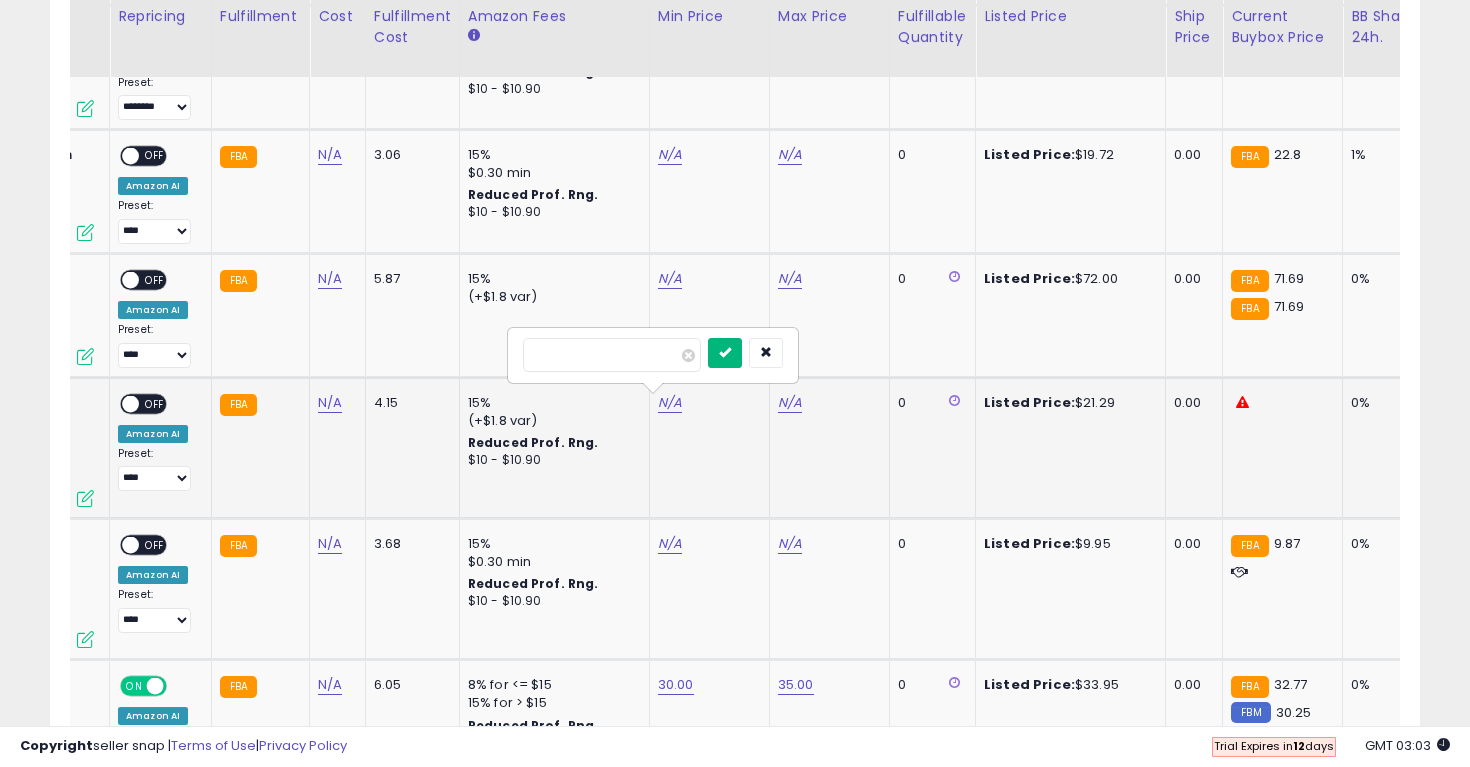 type on "**" 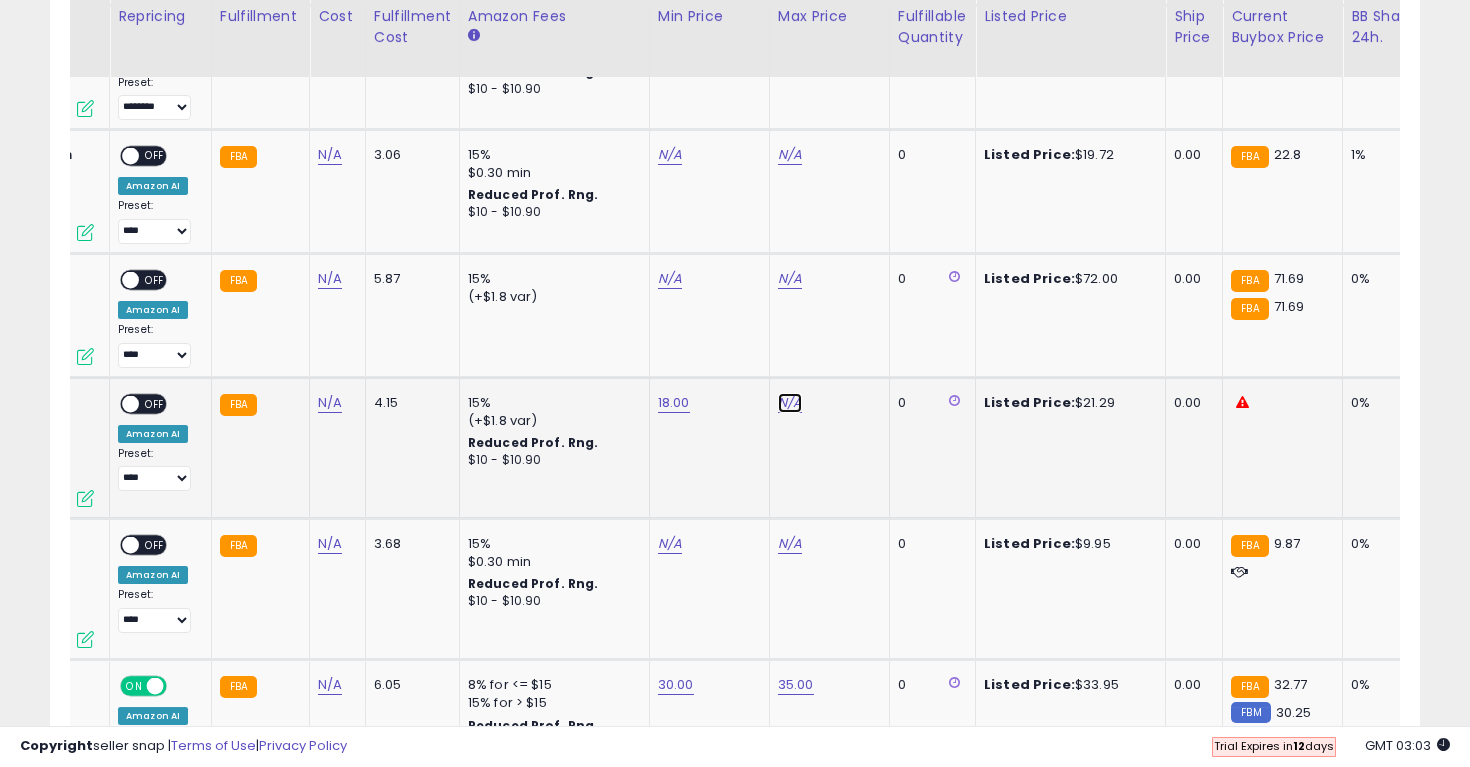 click on "N/A" at bounding box center (790, 155) 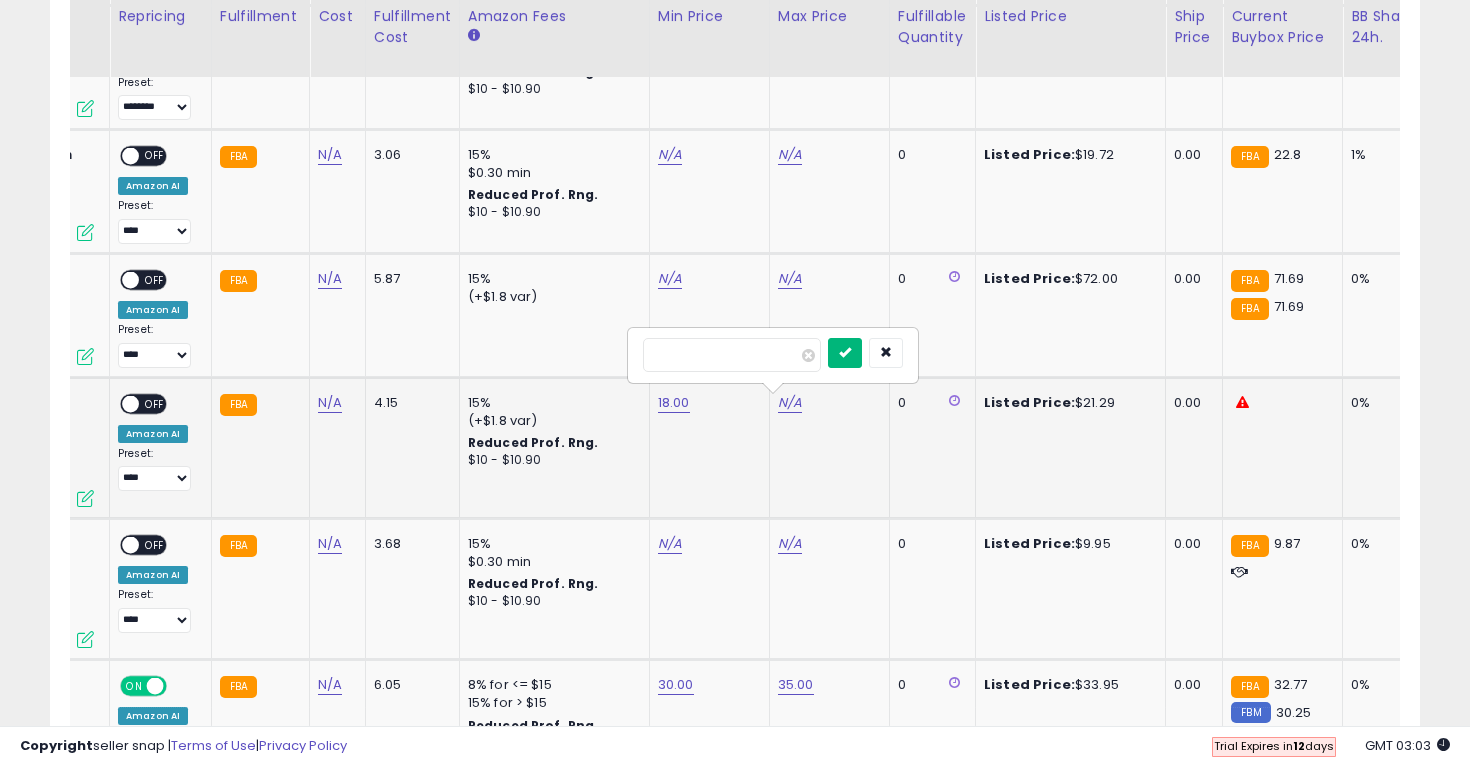 type on "**" 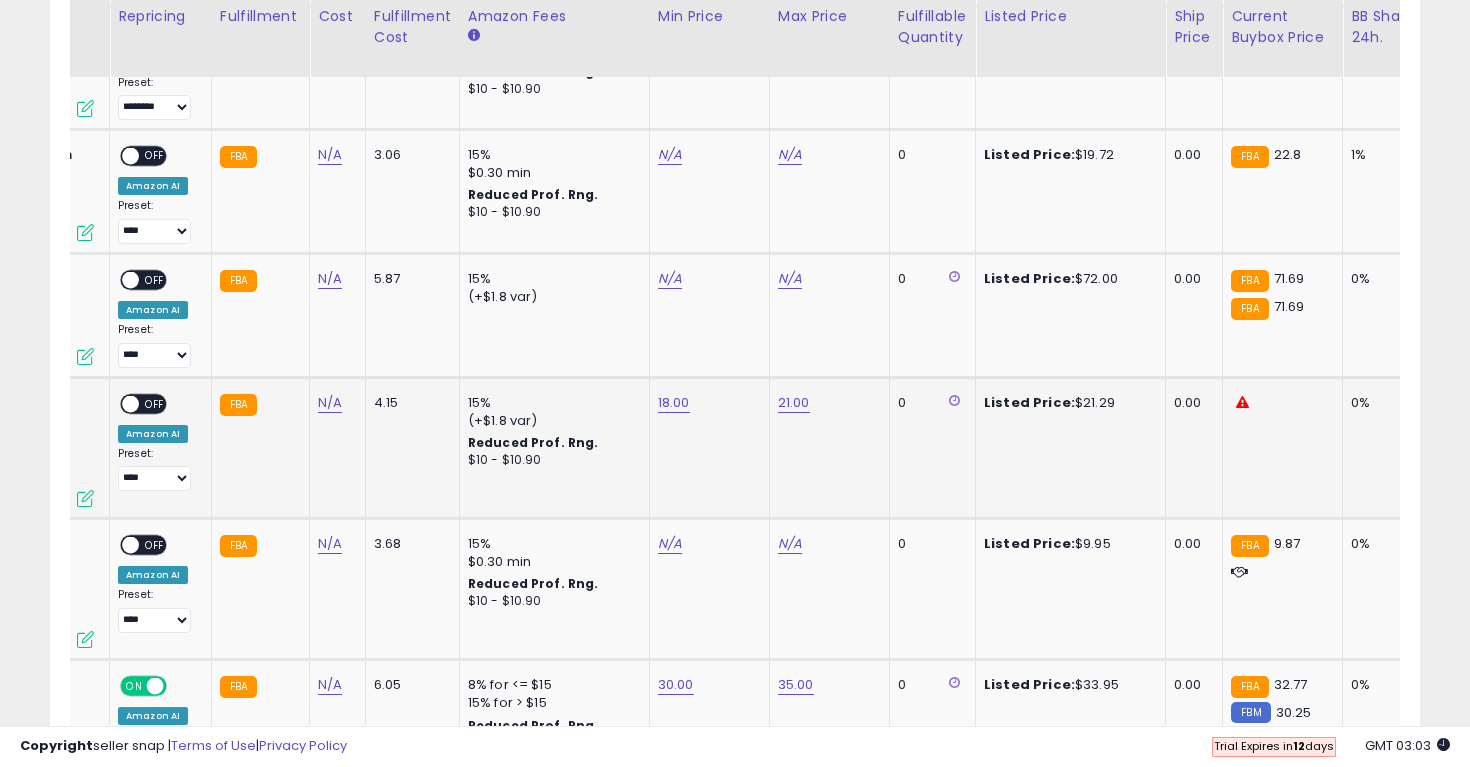 scroll, scrollTop: 0, scrollLeft: 303, axis: horizontal 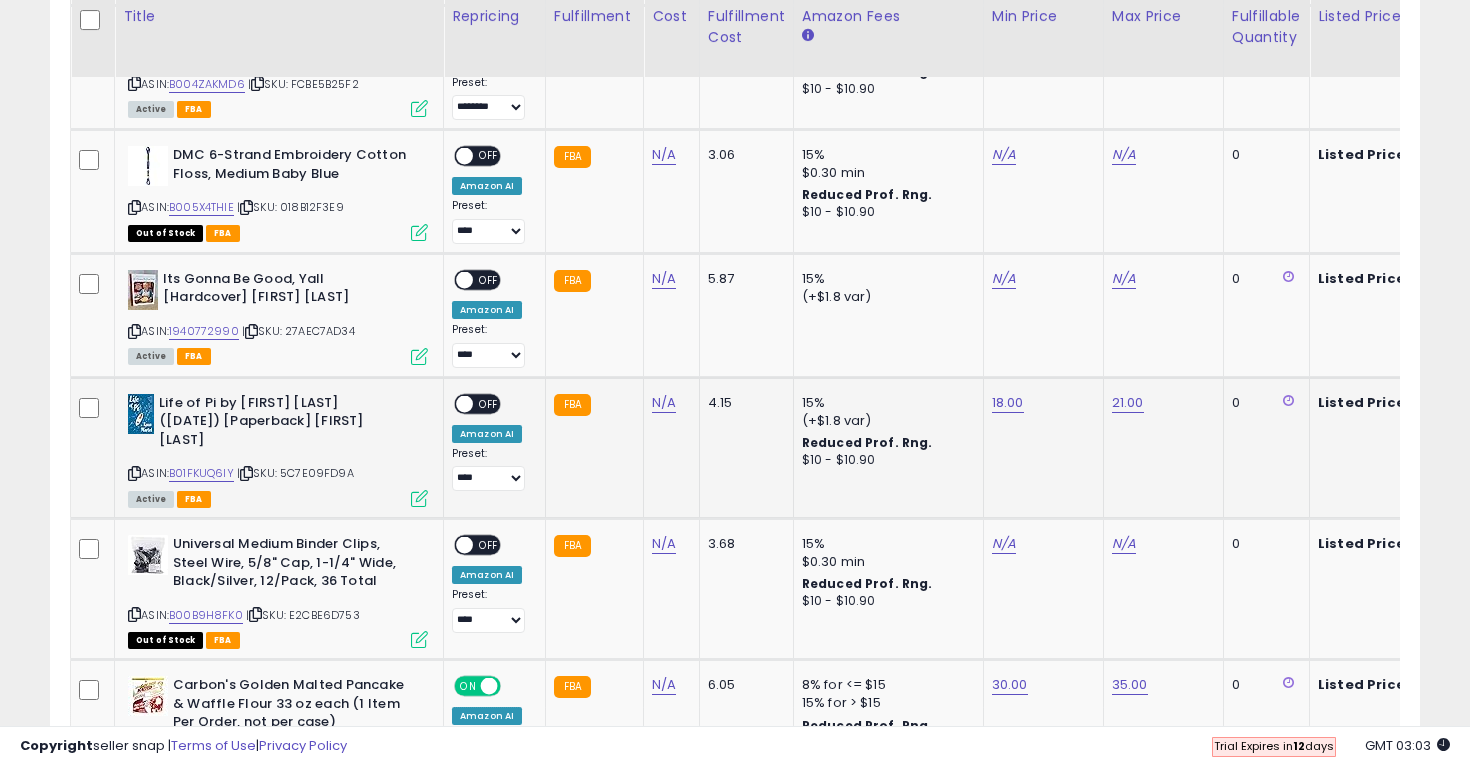 click on "OFF" at bounding box center [489, 403] 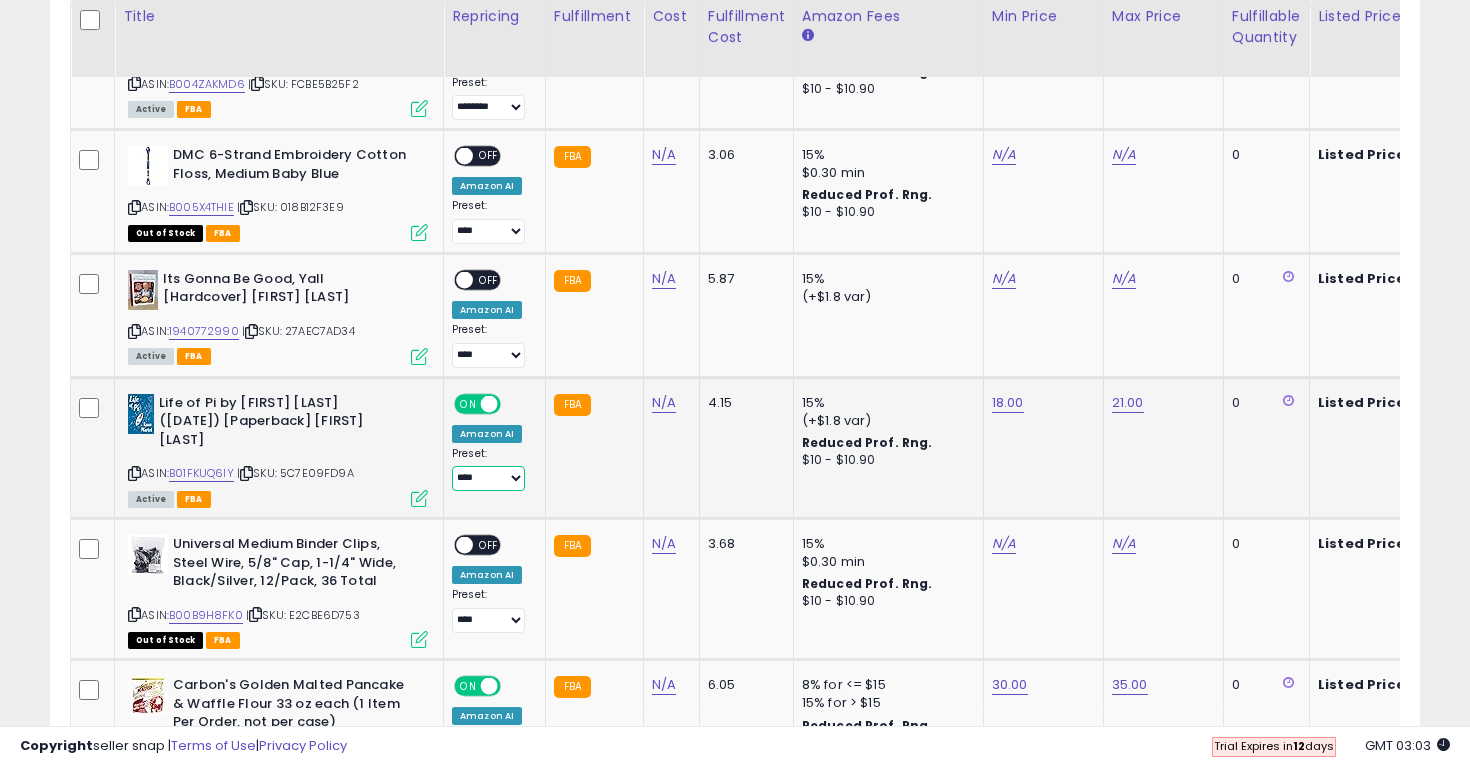 click on "**** ********" at bounding box center [488, 478] 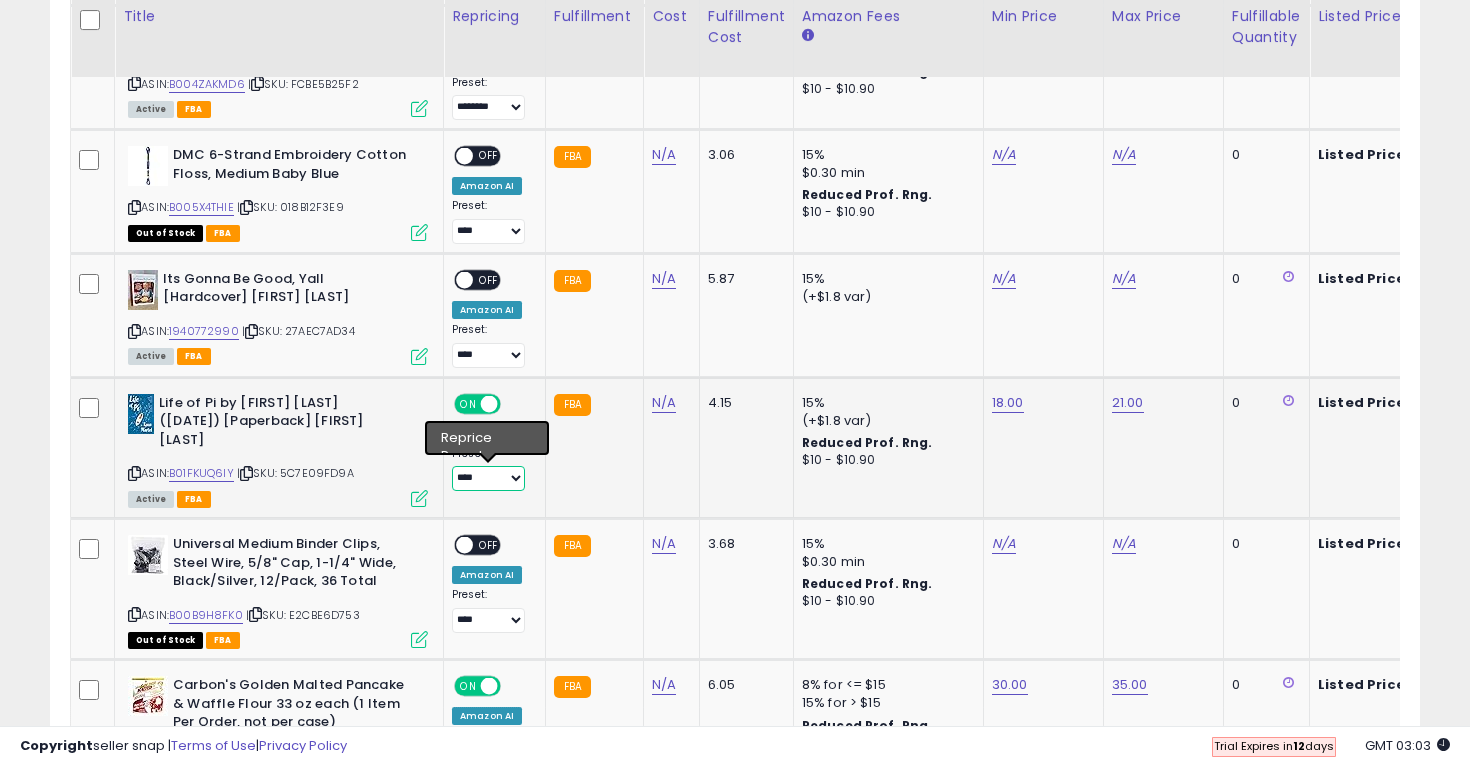 select on "********" 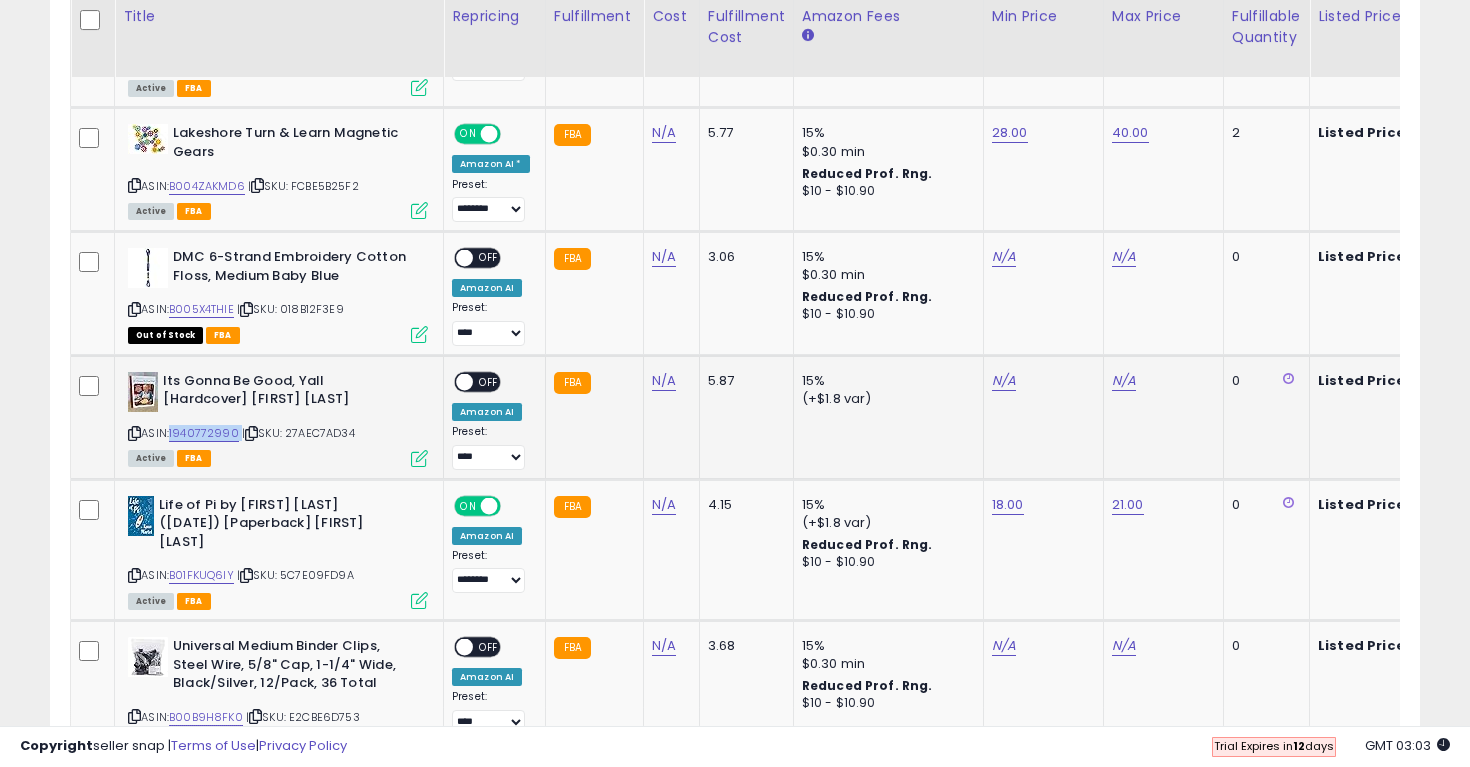 drag, startPoint x: 241, startPoint y: 439, endPoint x: 173, endPoint y: 439, distance: 68 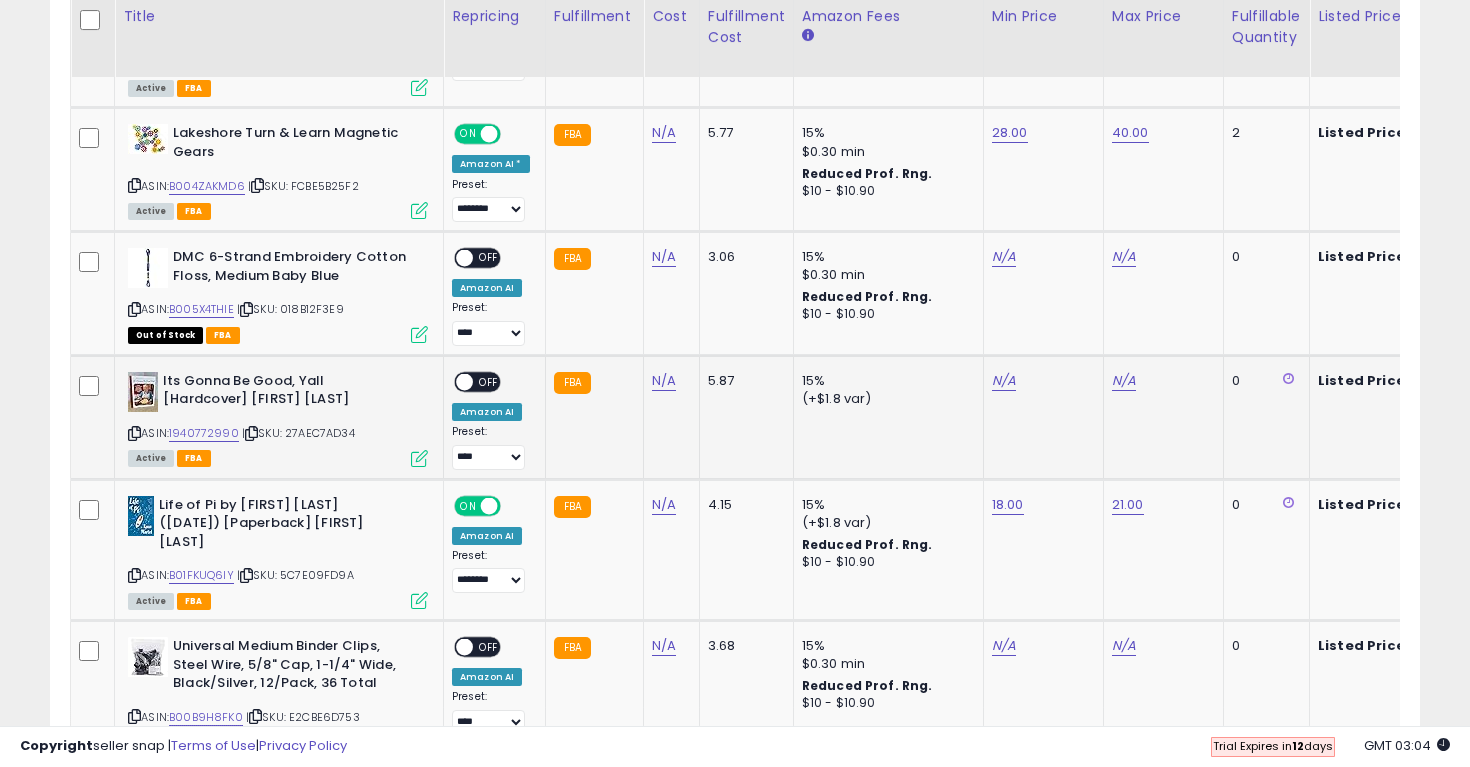 click on "N/A" 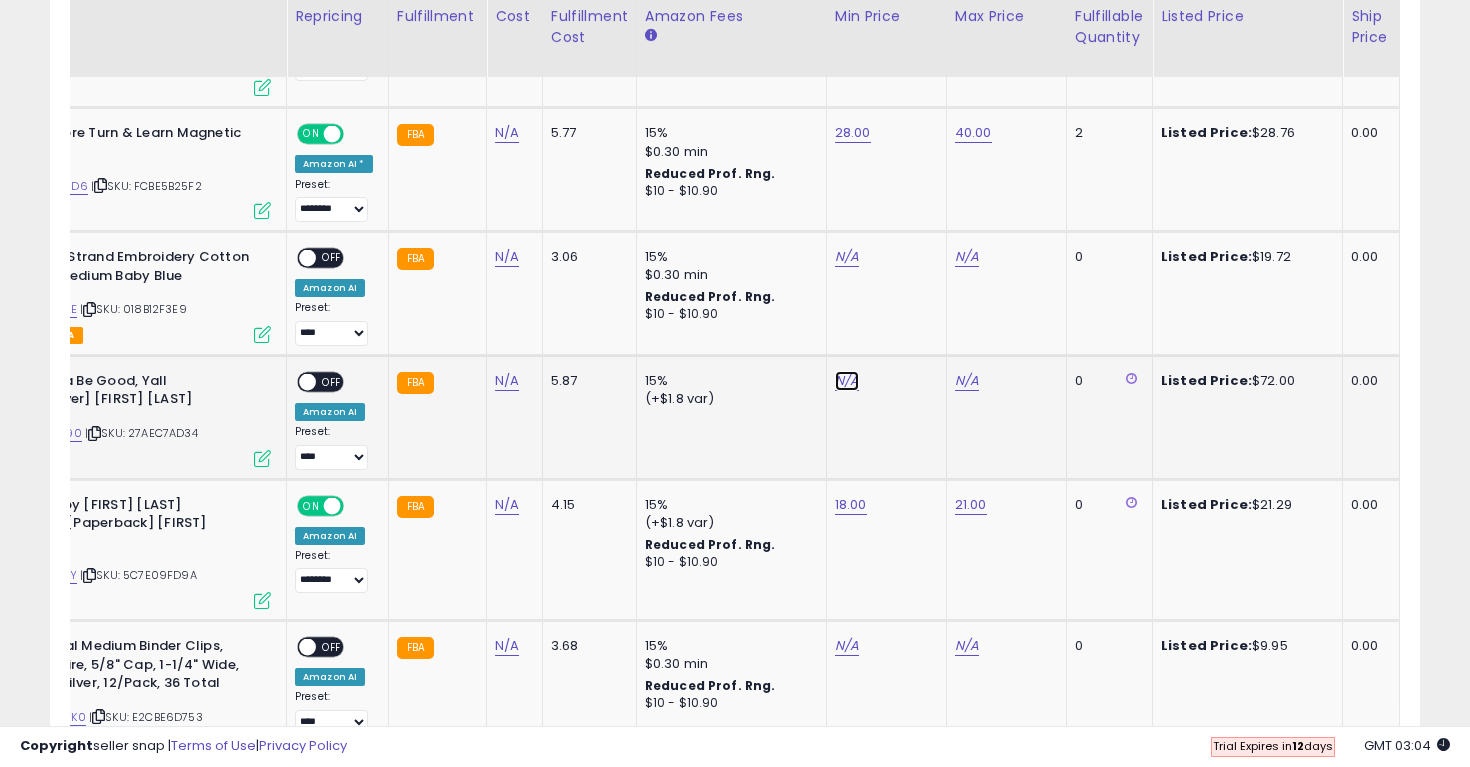 click on "N/A" at bounding box center (847, 257) 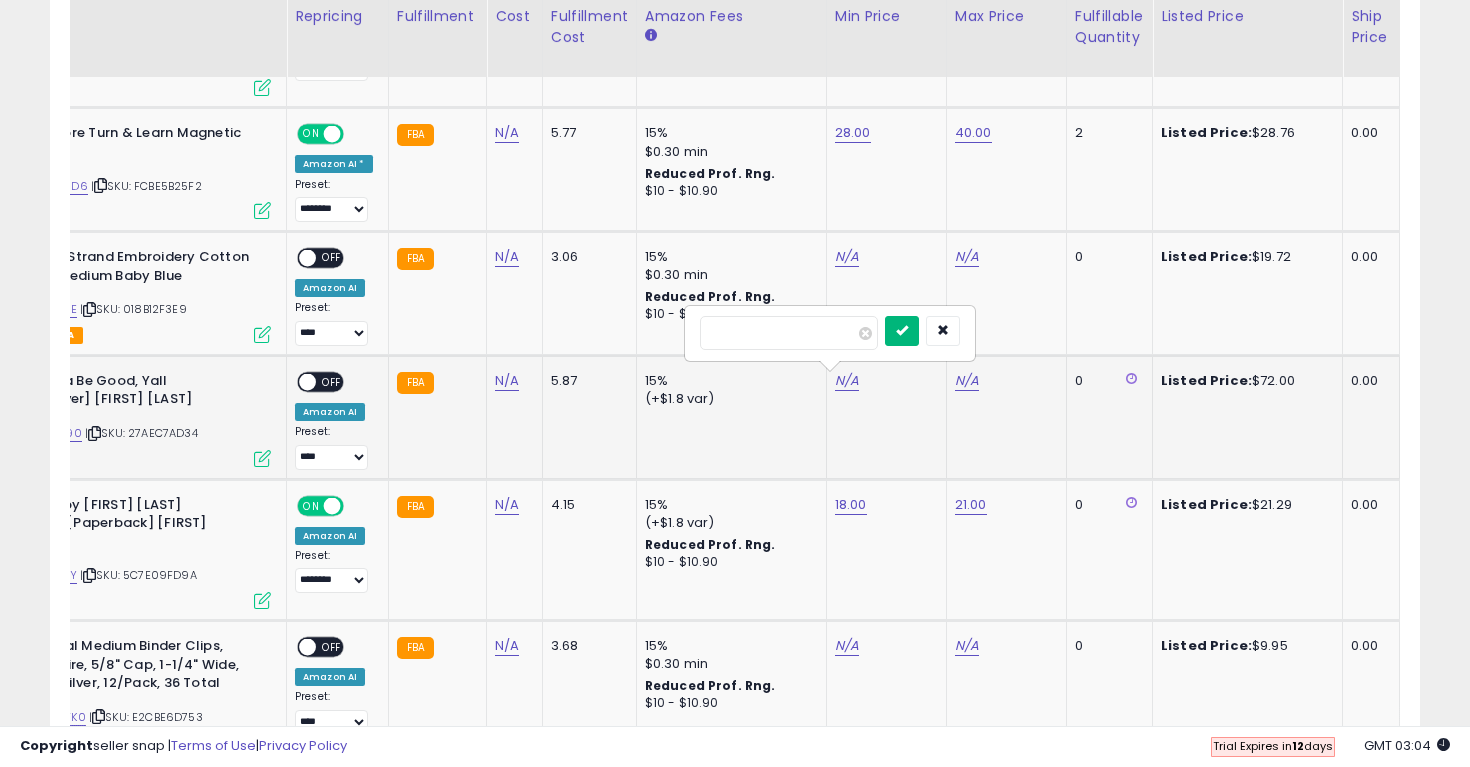 type on "**" 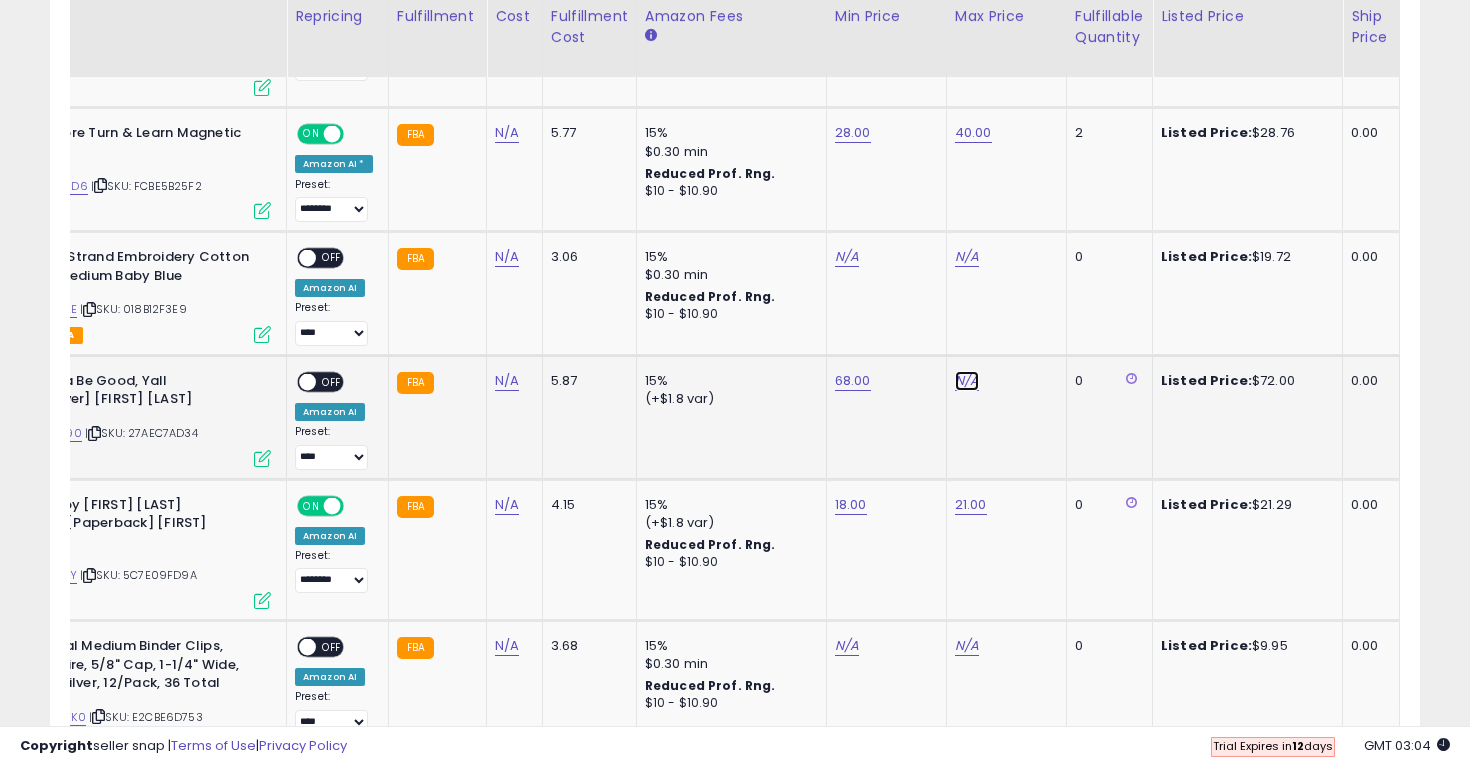 click on "N/A" at bounding box center [967, 257] 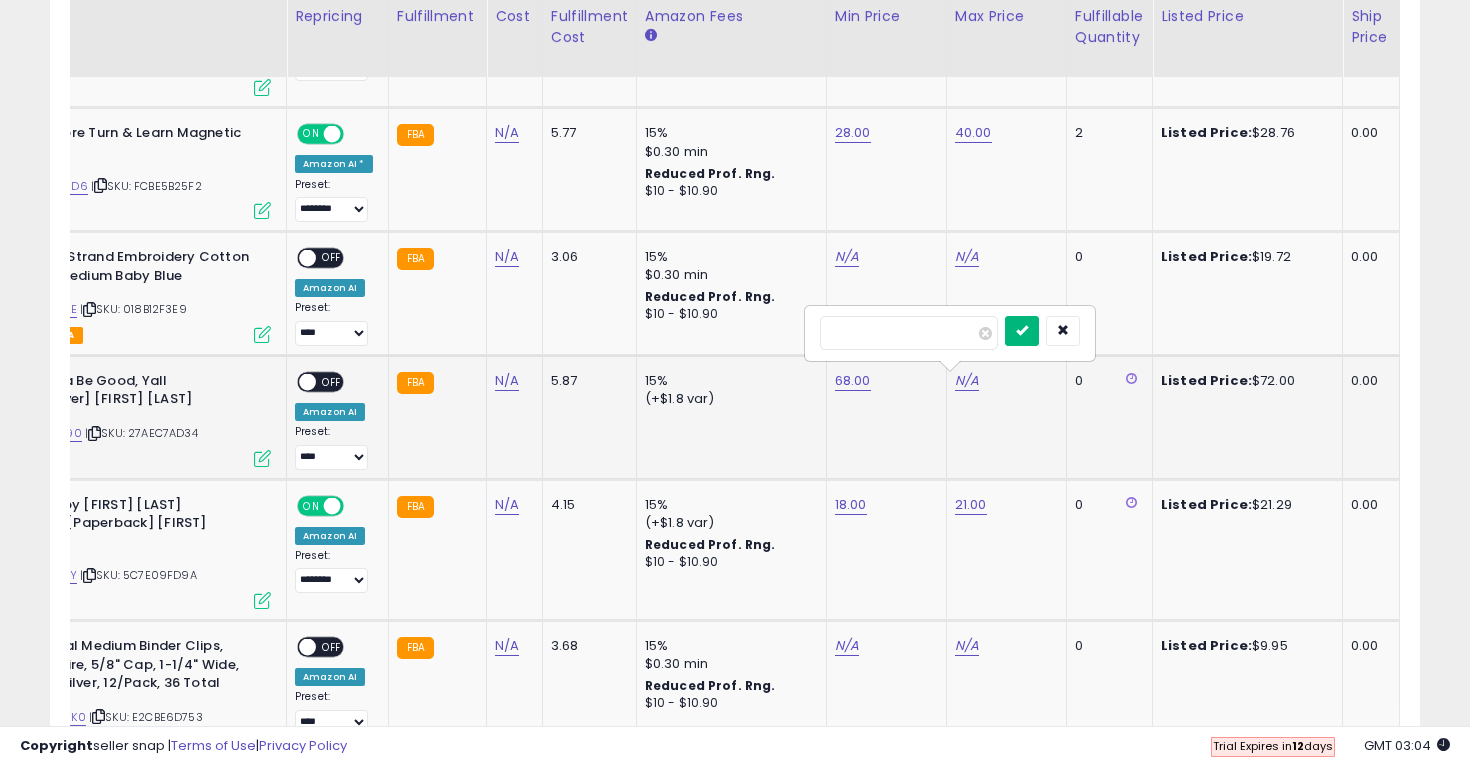 type on "**" 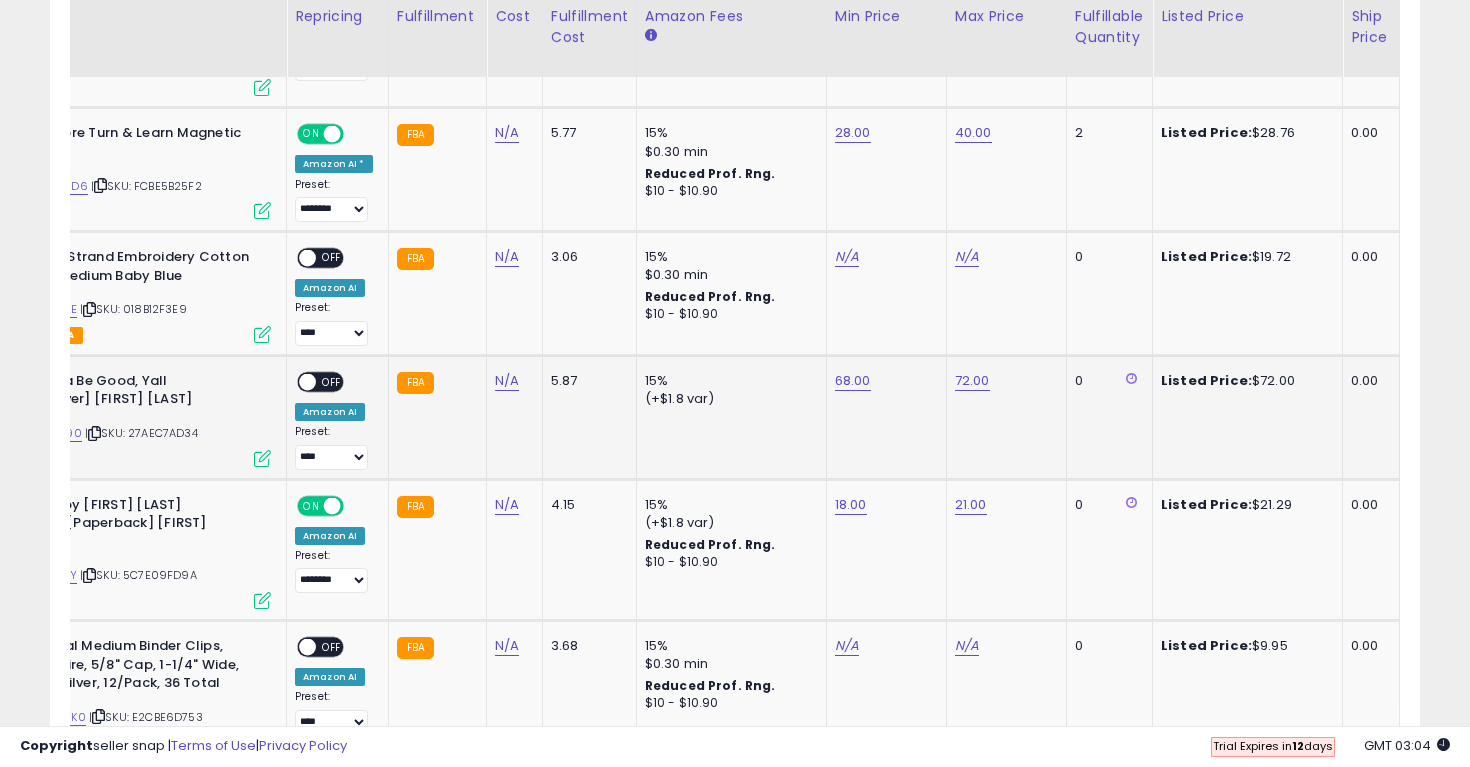 click on "OFF" at bounding box center [332, 381] 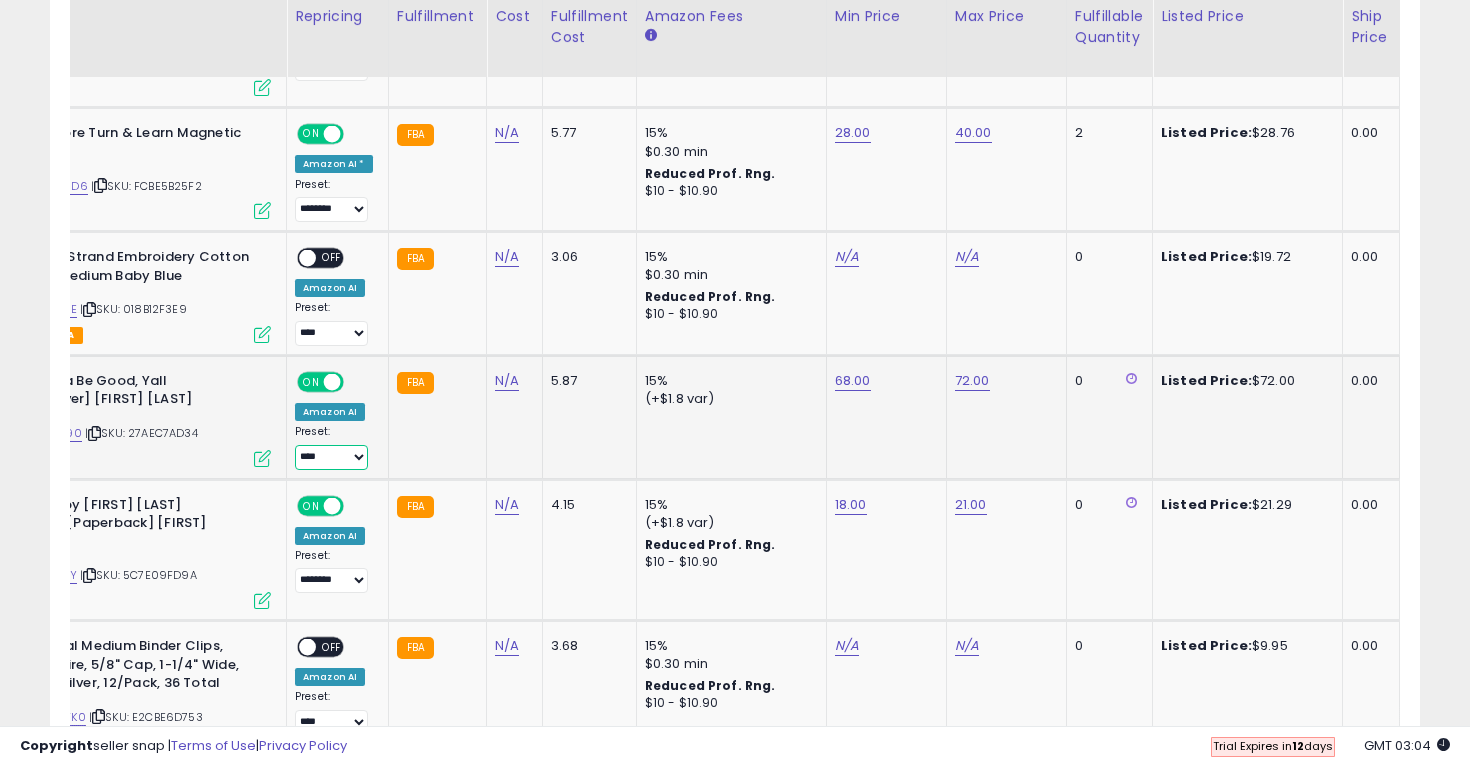 click on "**** ********" at bounding box center [331, 457] 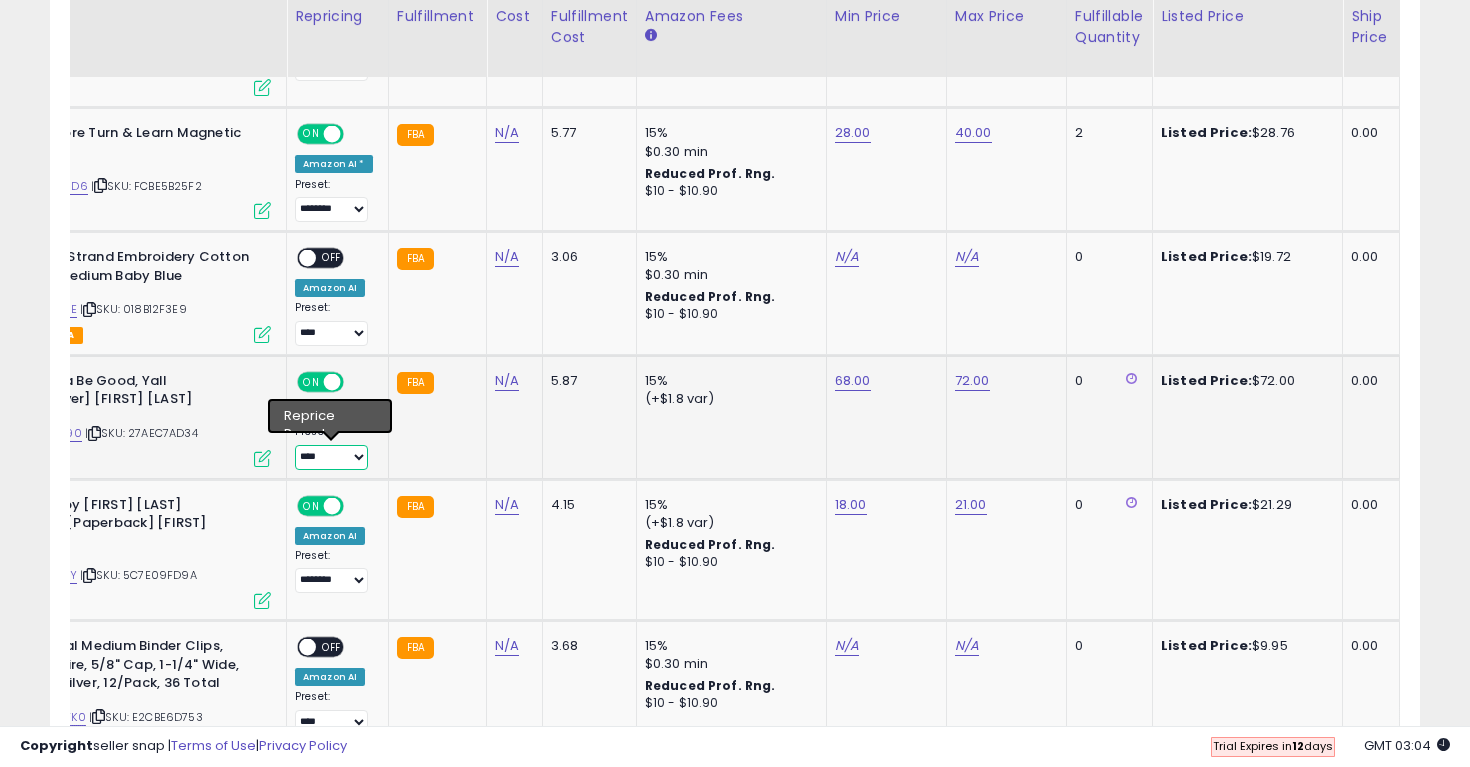 select on "********" 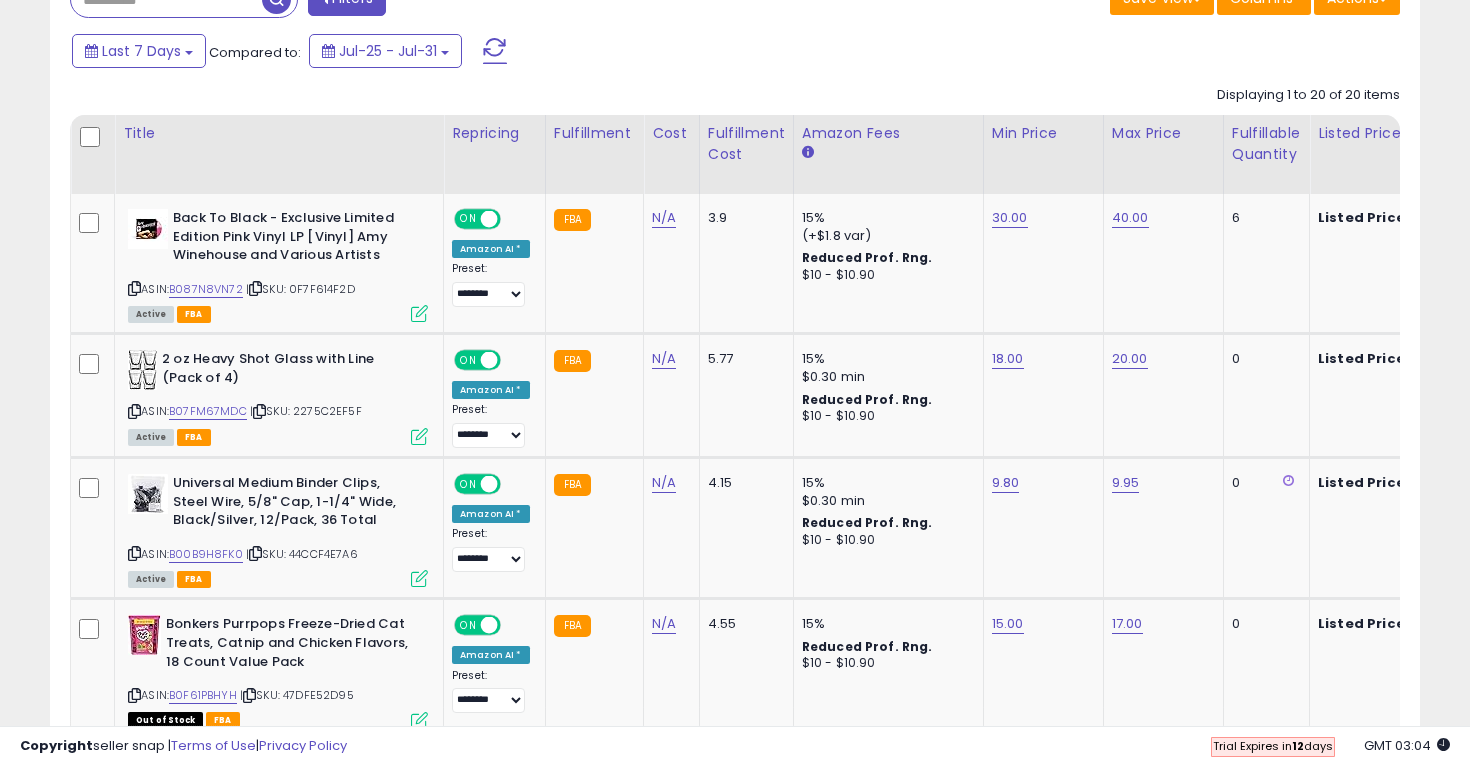 scroll, scrollTop: 313, scrollLeft: 0, axis: vertical 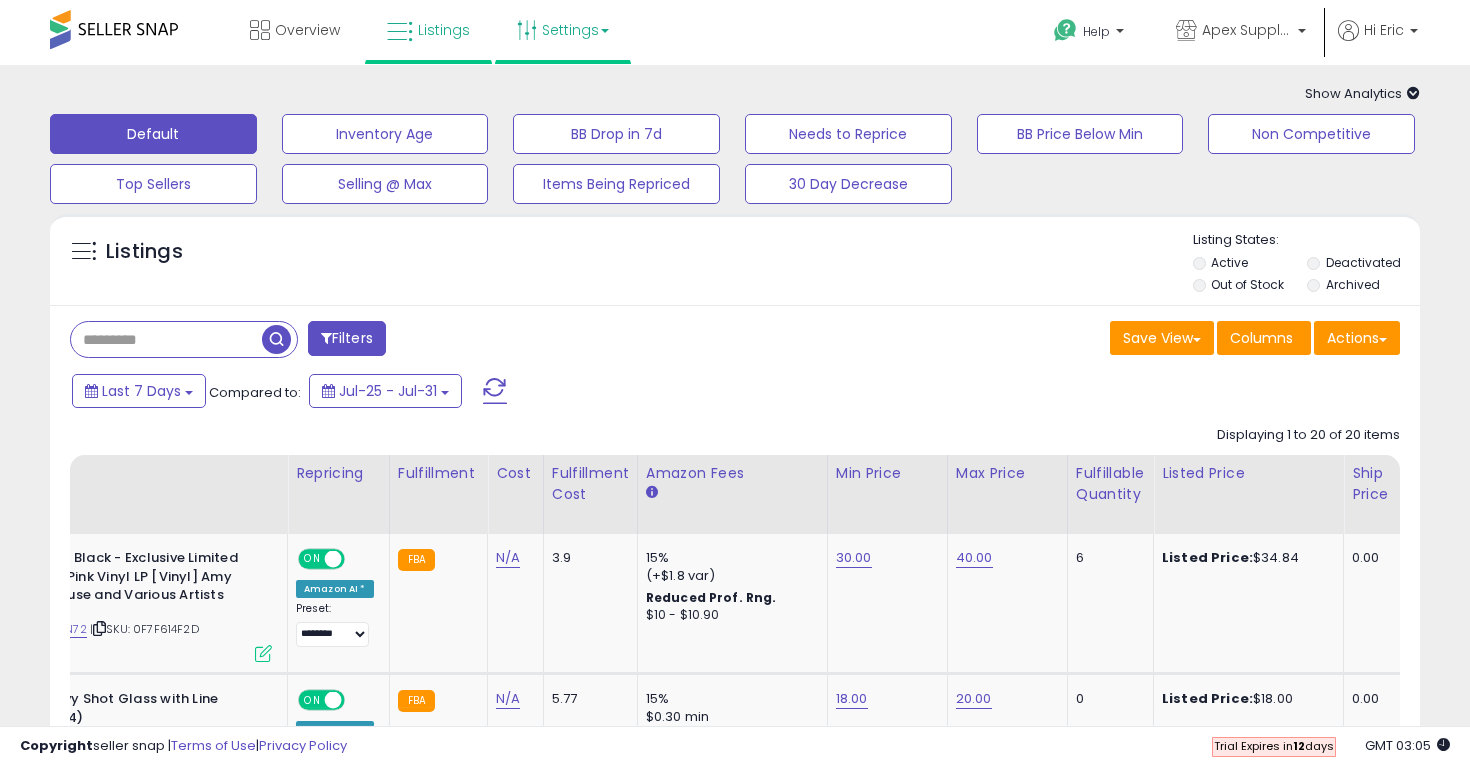 click on "Settings" at bounding box center [563, 30] 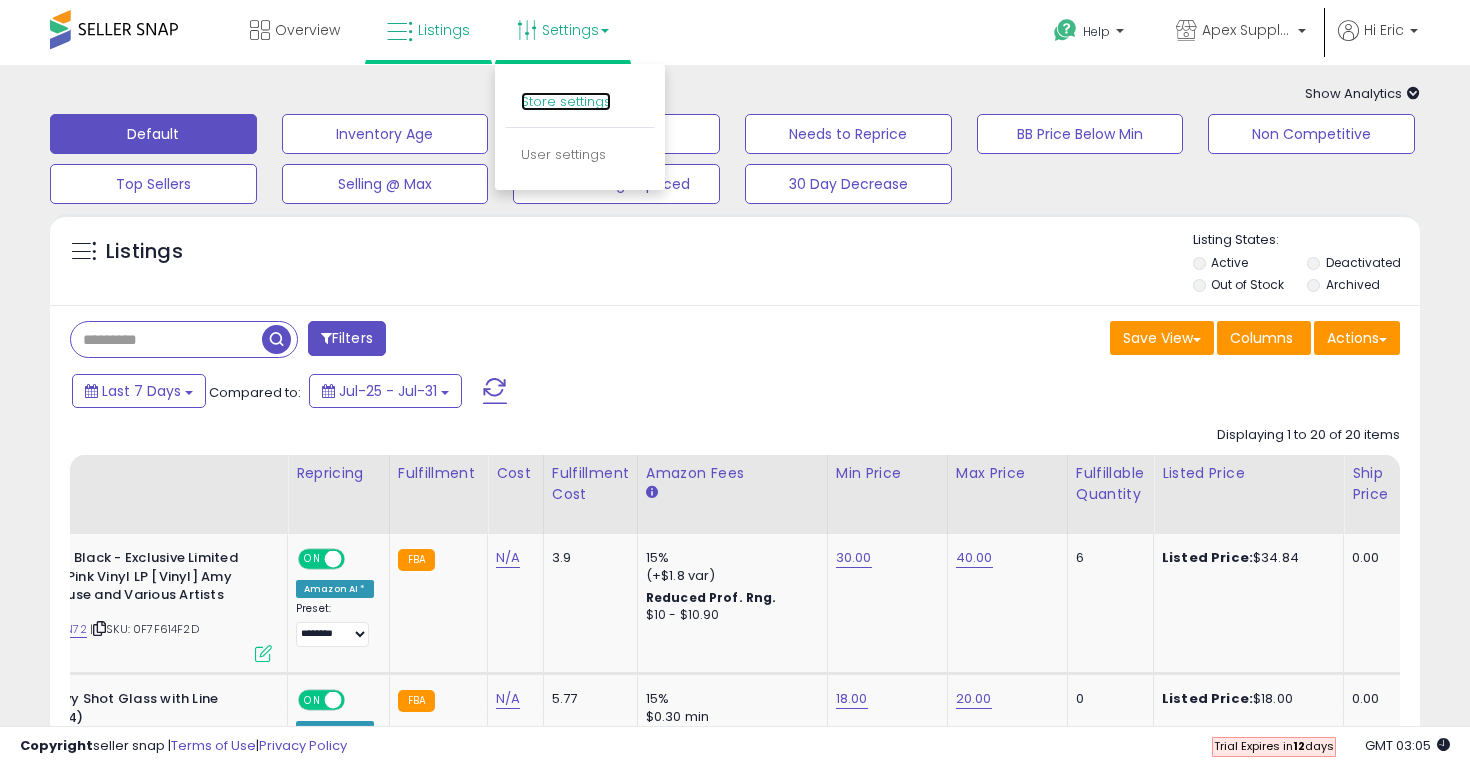 click on "Store
settings" at bounding box center [566, 101] 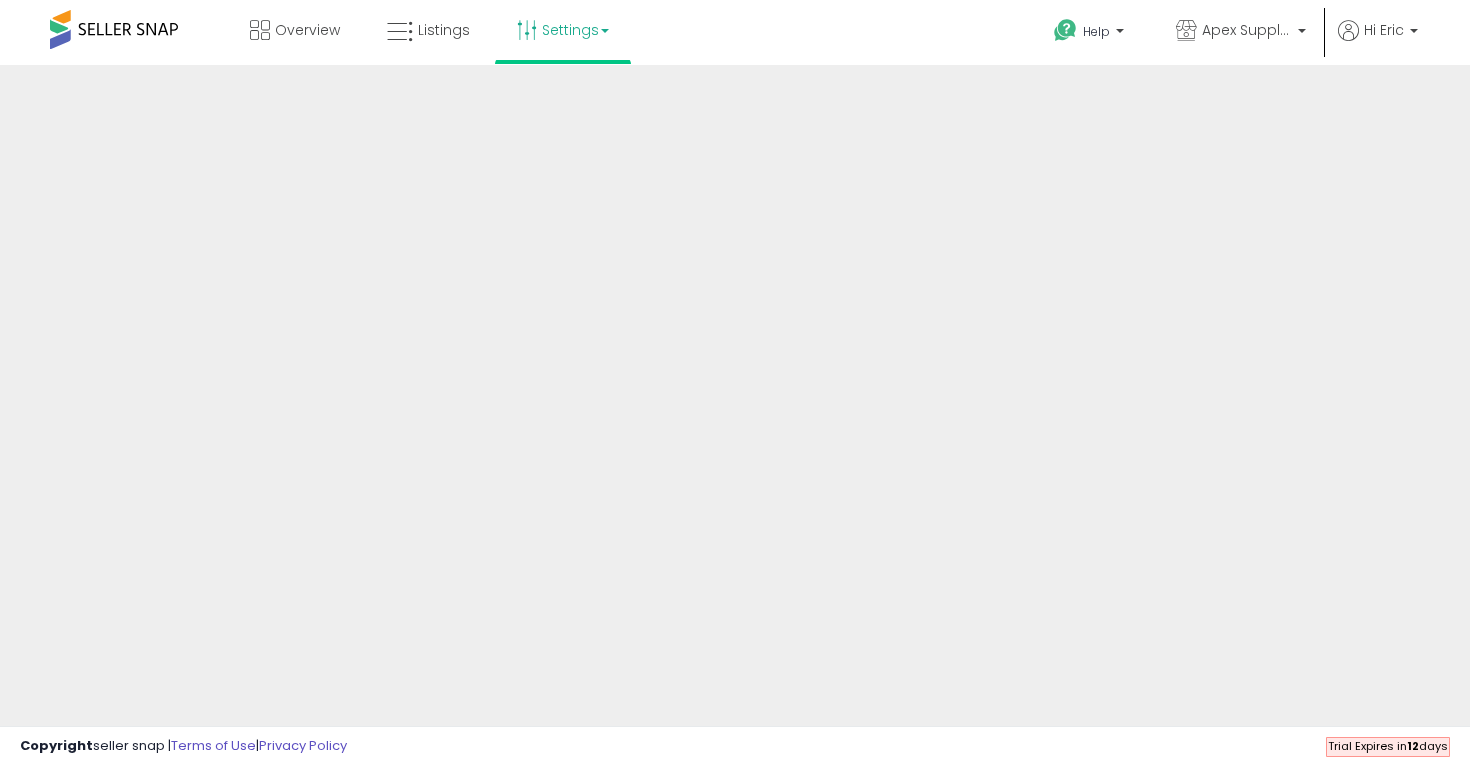 scroll, scrollTop: 0, scrollLeft: 0, axis: both 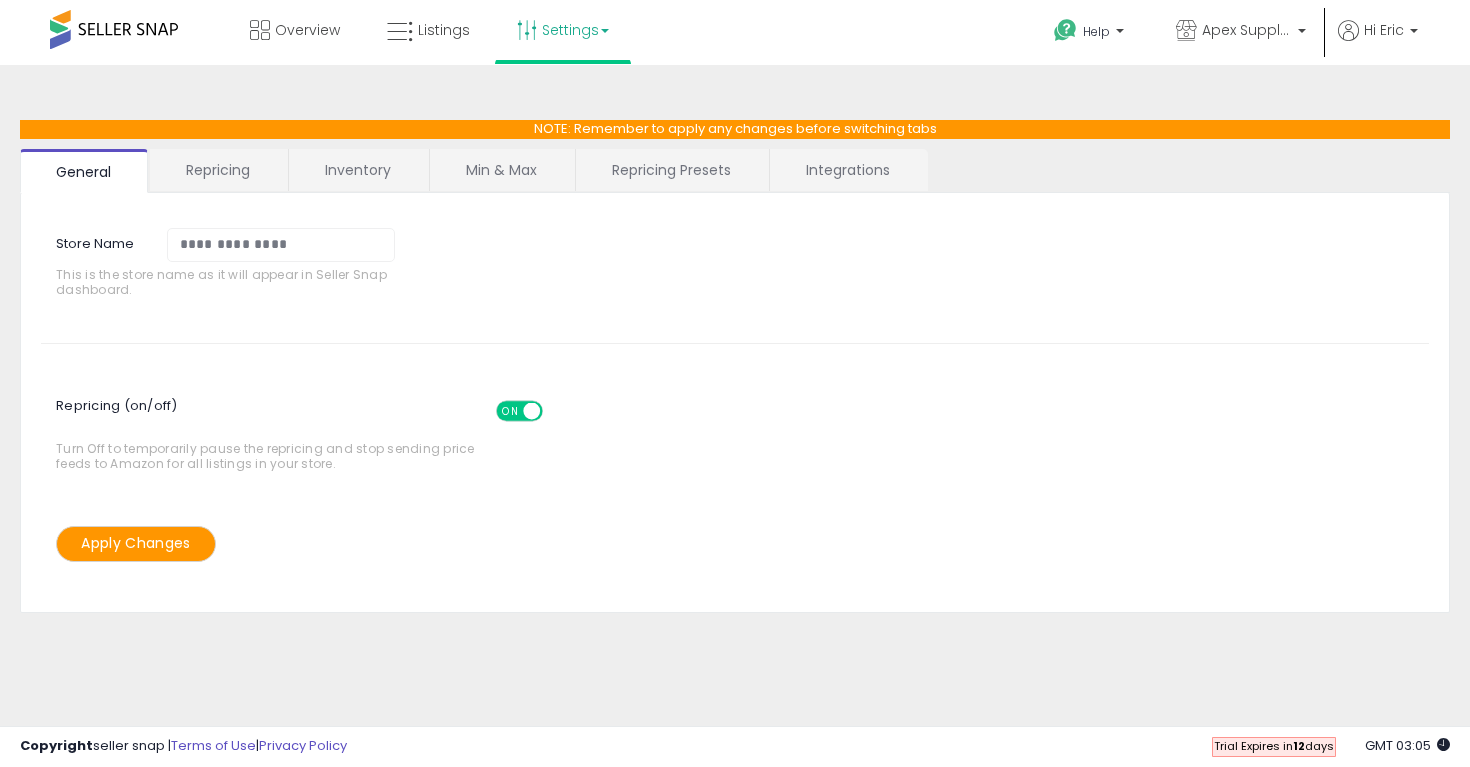 click on "Min & Max" at bounding box center (501, 170) 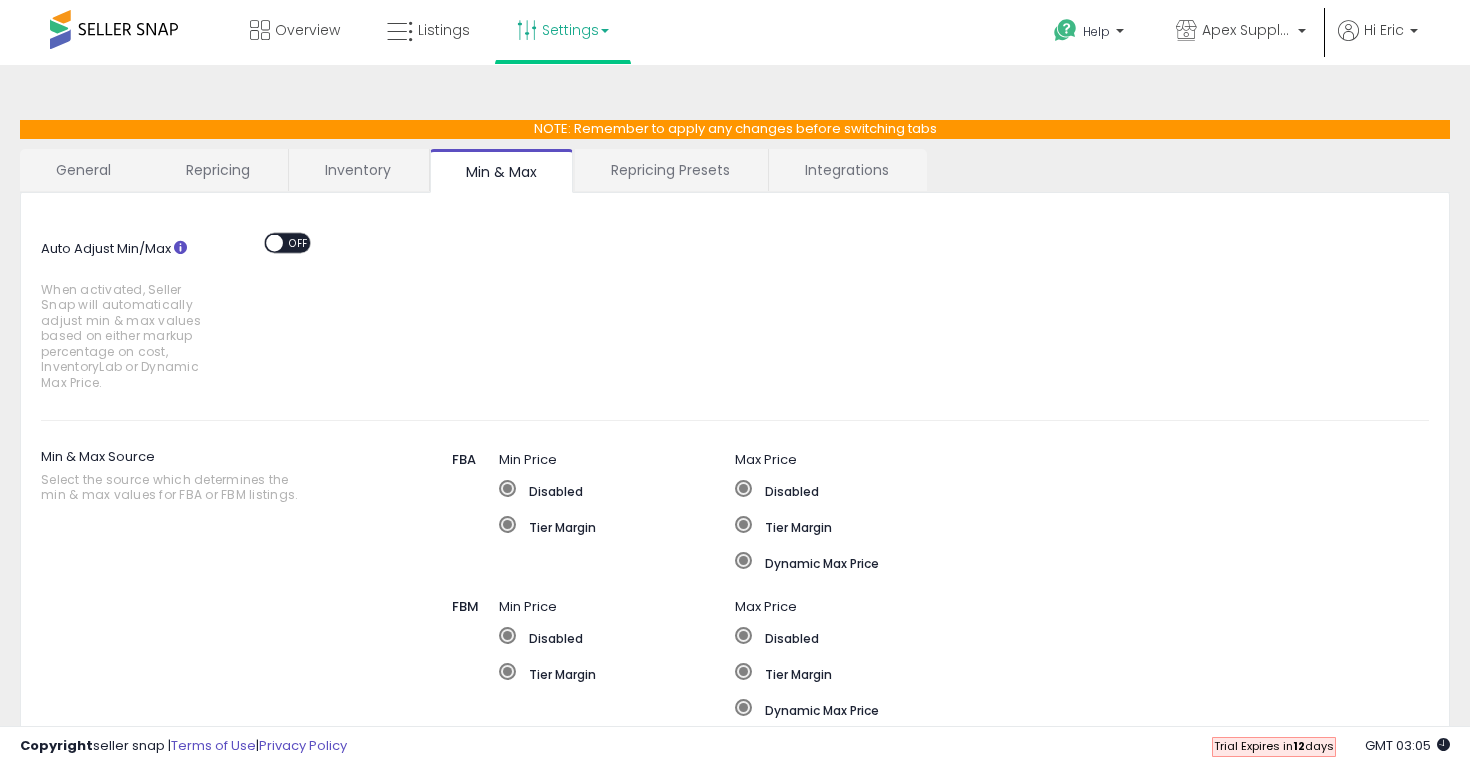 click on "Repricing" at bounding box center (218, 170) 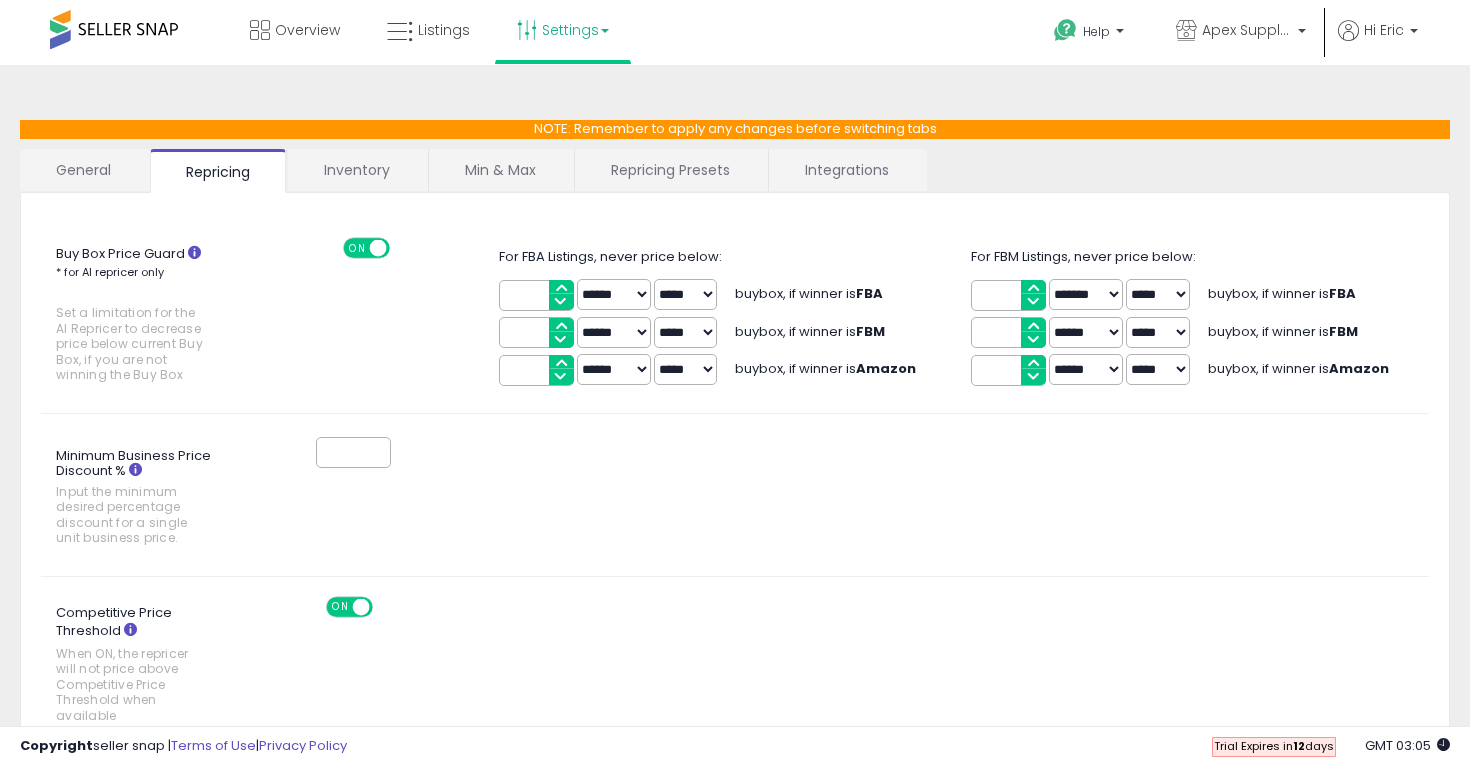 click on "Repricing Presets" at bounding box center [670, 170] 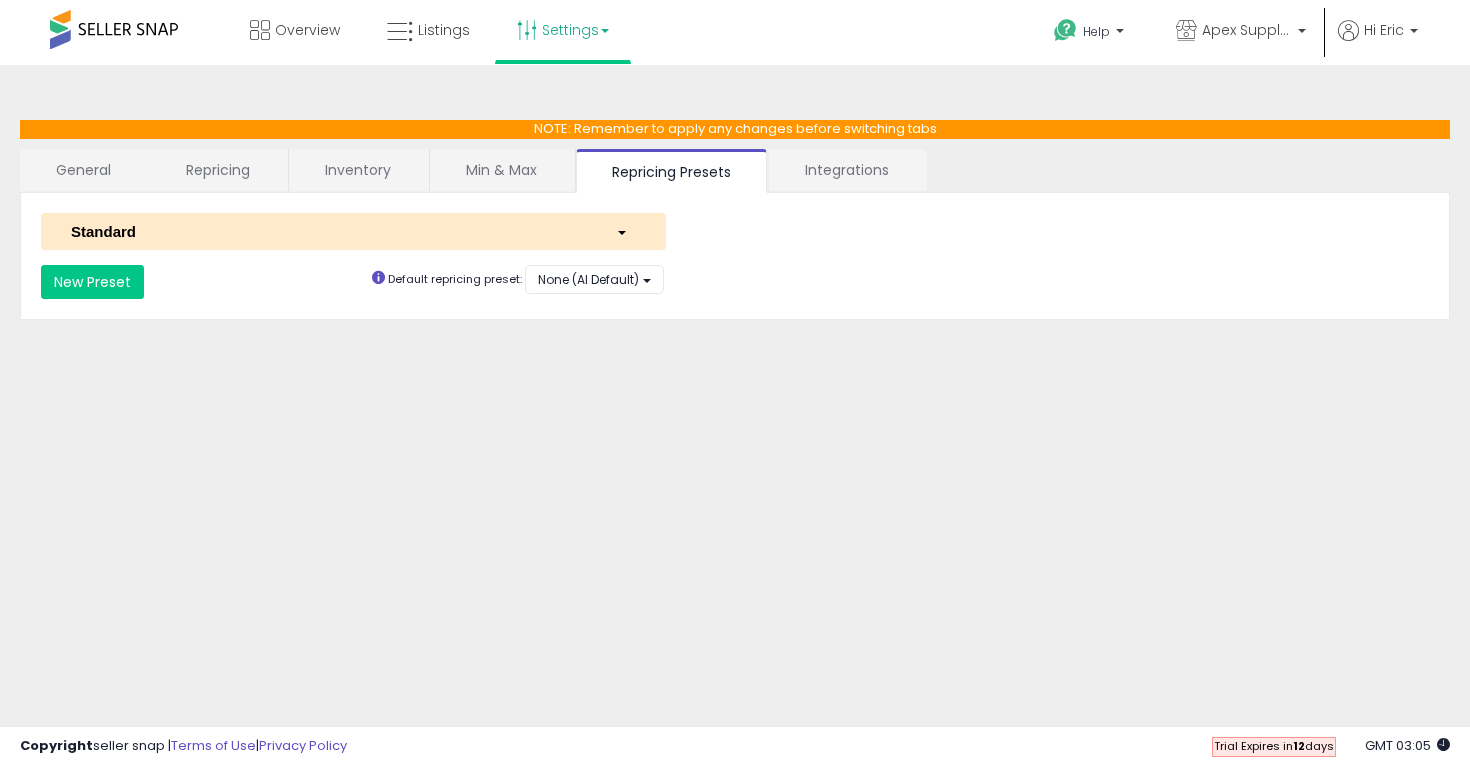click at bounding box center [626, 231] 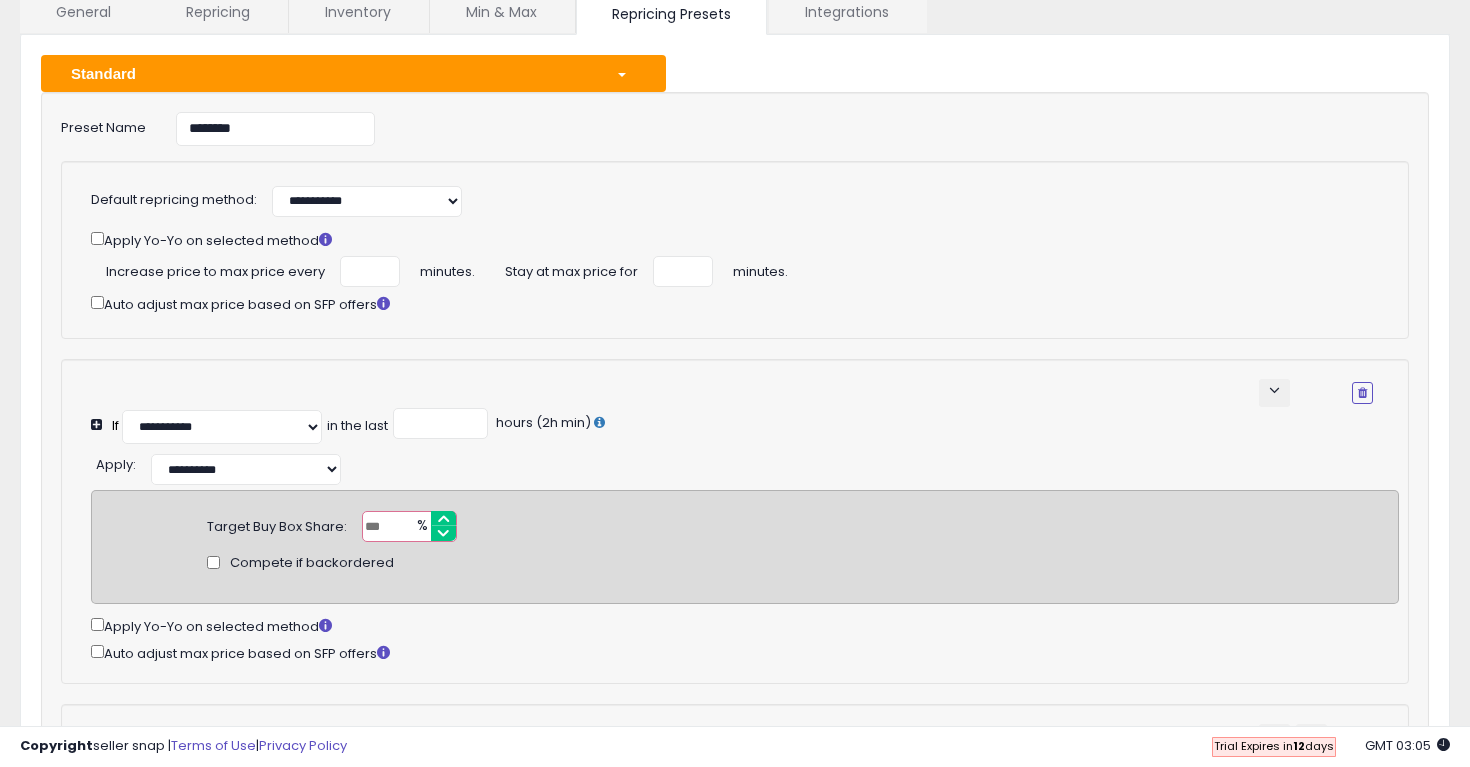 scroll, scrollTop: 180, scrollLeft: 0, axis: vertical 